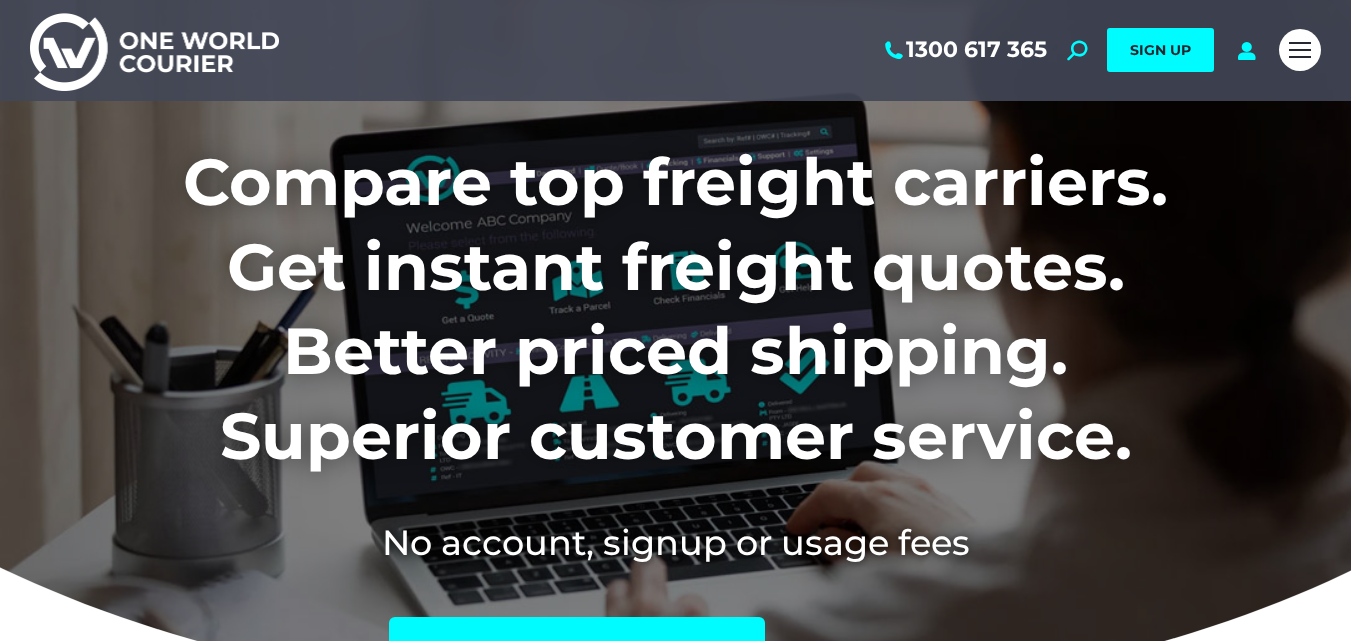 scroll, scrollTop: 0, scrollLeft: 0, axis: both 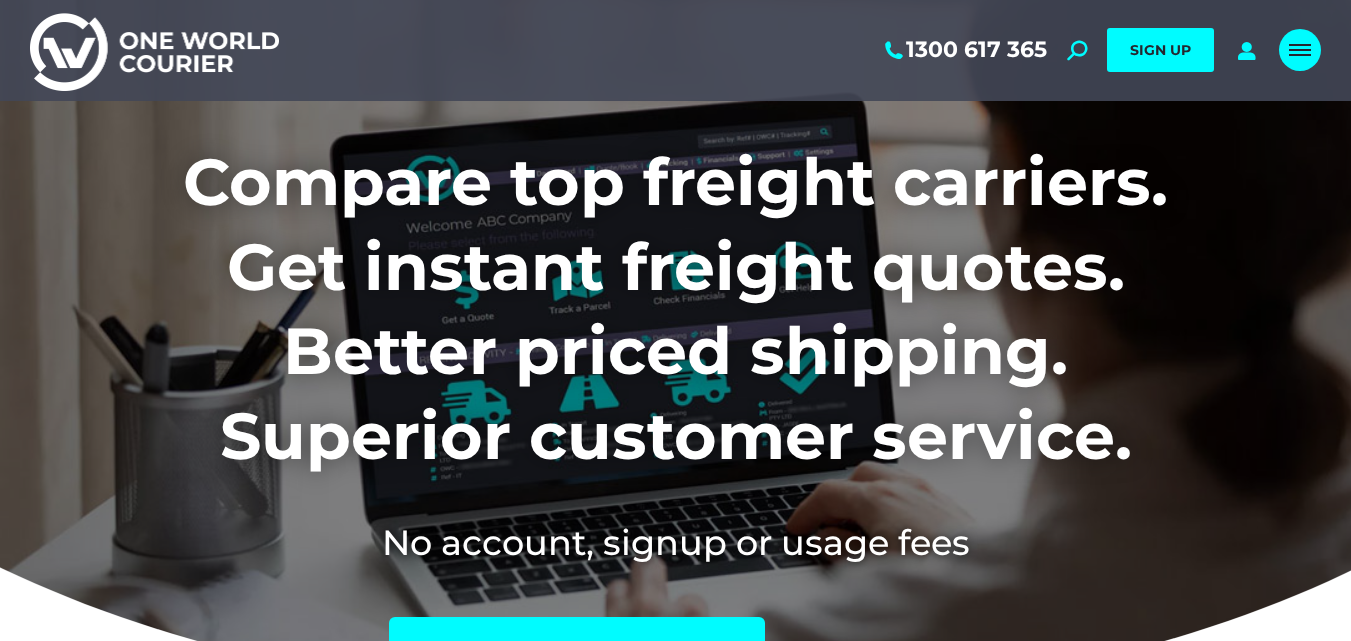 click at bounding box center (1300, 50) 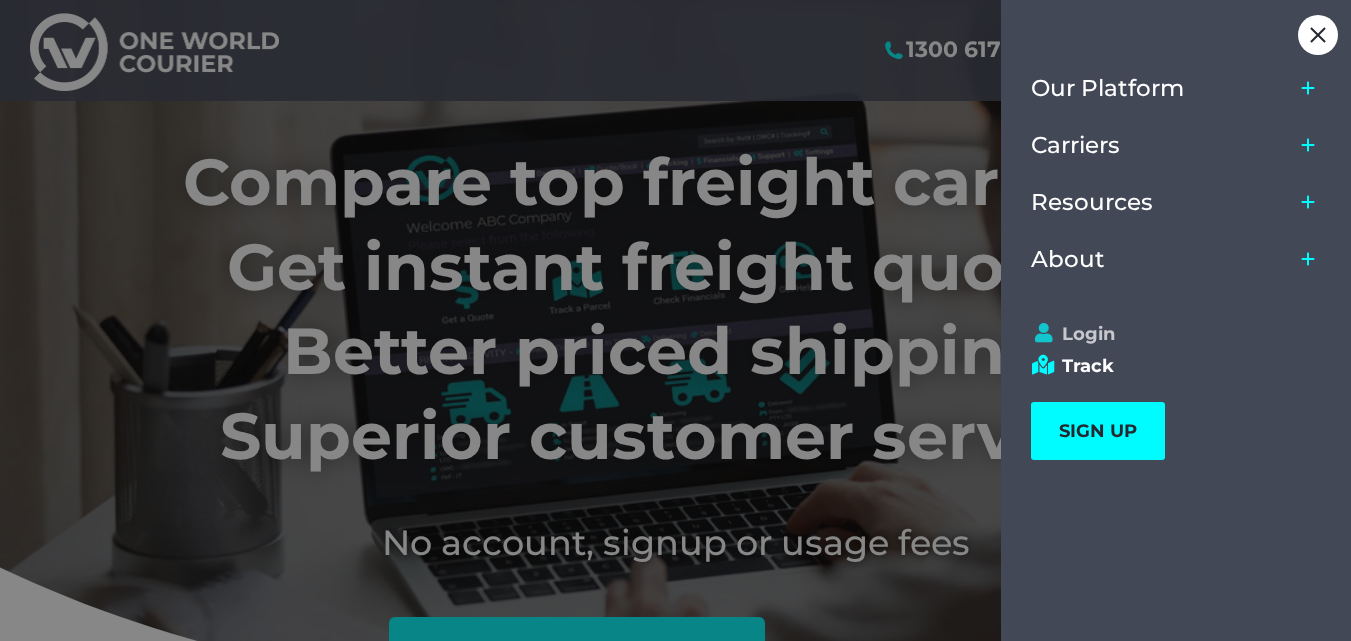 click on "Login" at bounding box center (1167, 334) 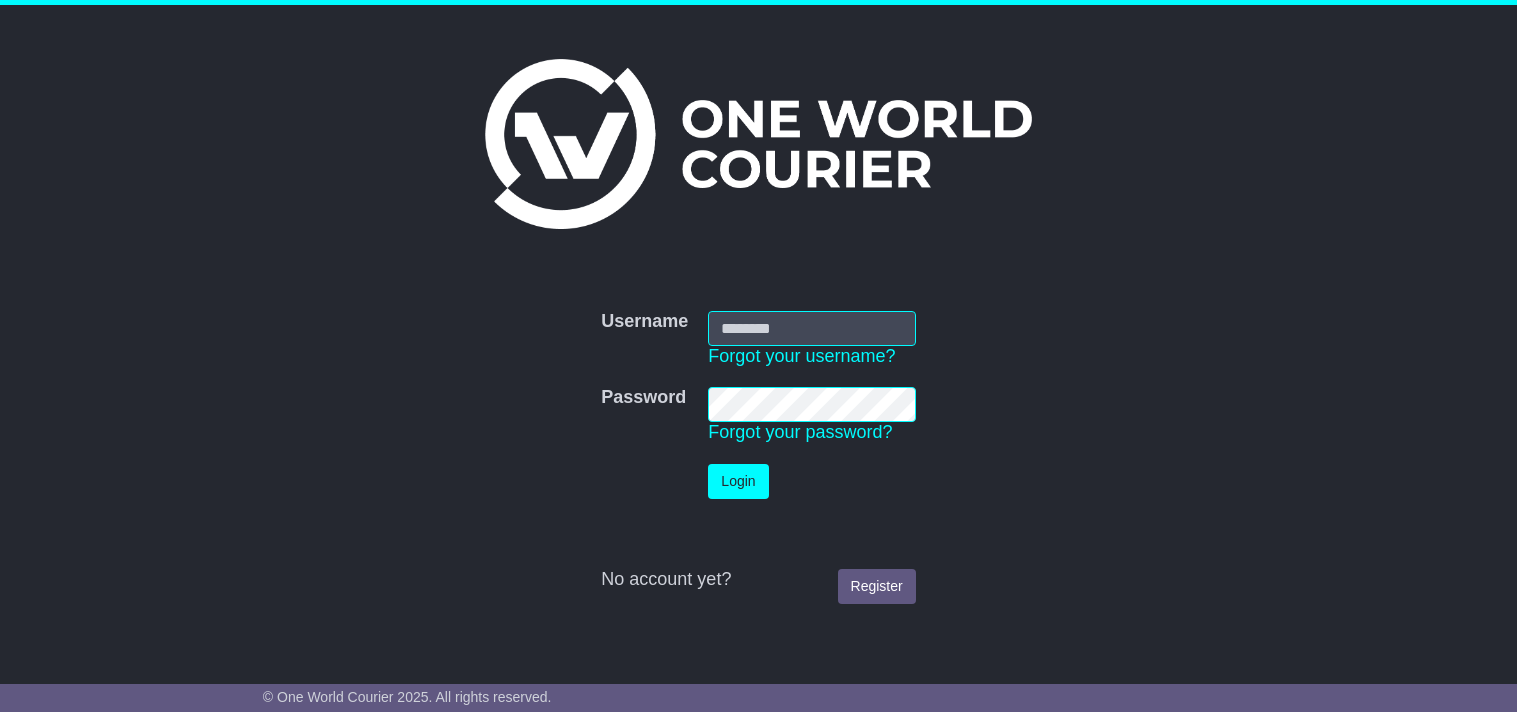 scroll, scrollTop: 0, scrollLeft: 0, axis: both 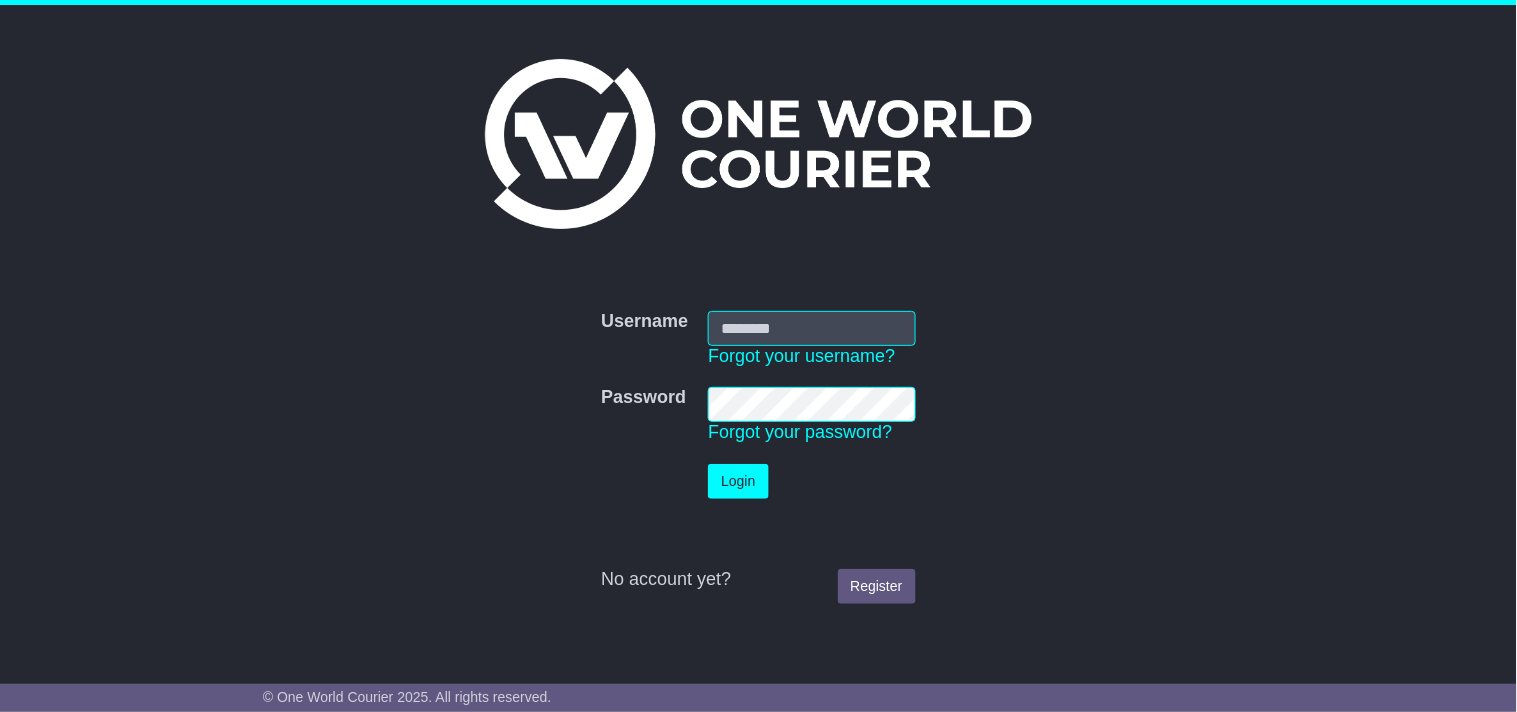 type on "**********" 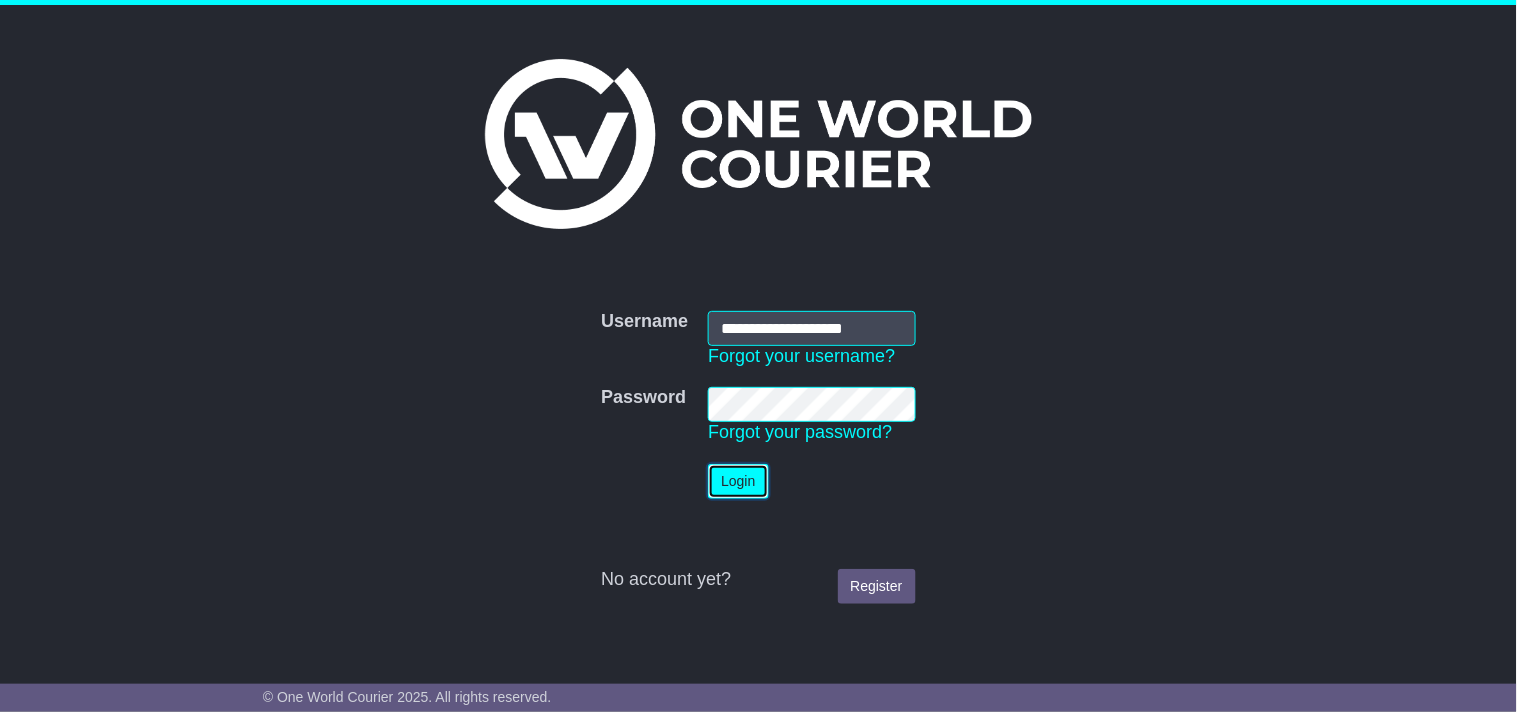 click on "Login" at bounding box center [738, 481] 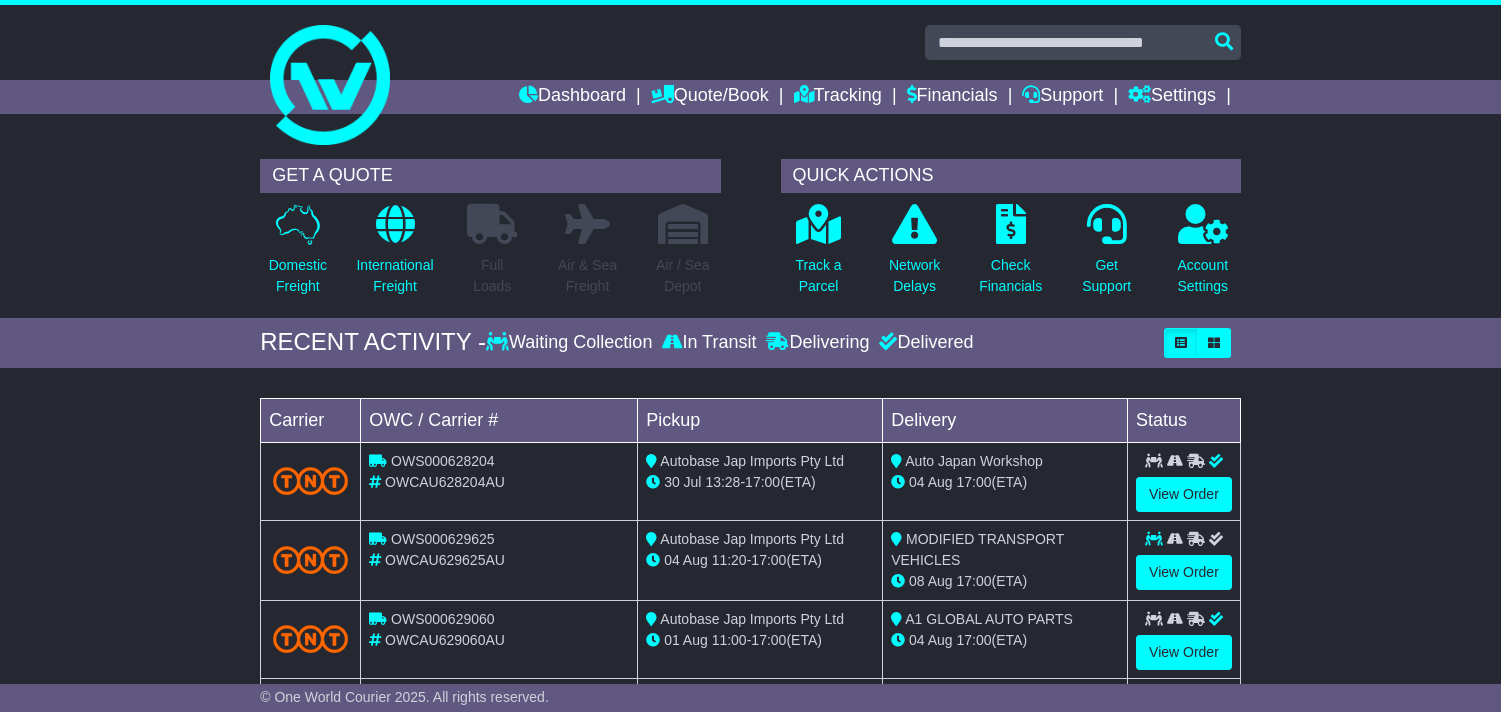 scroll, scrollTop: 0, scrollLeft: 0, axis: both 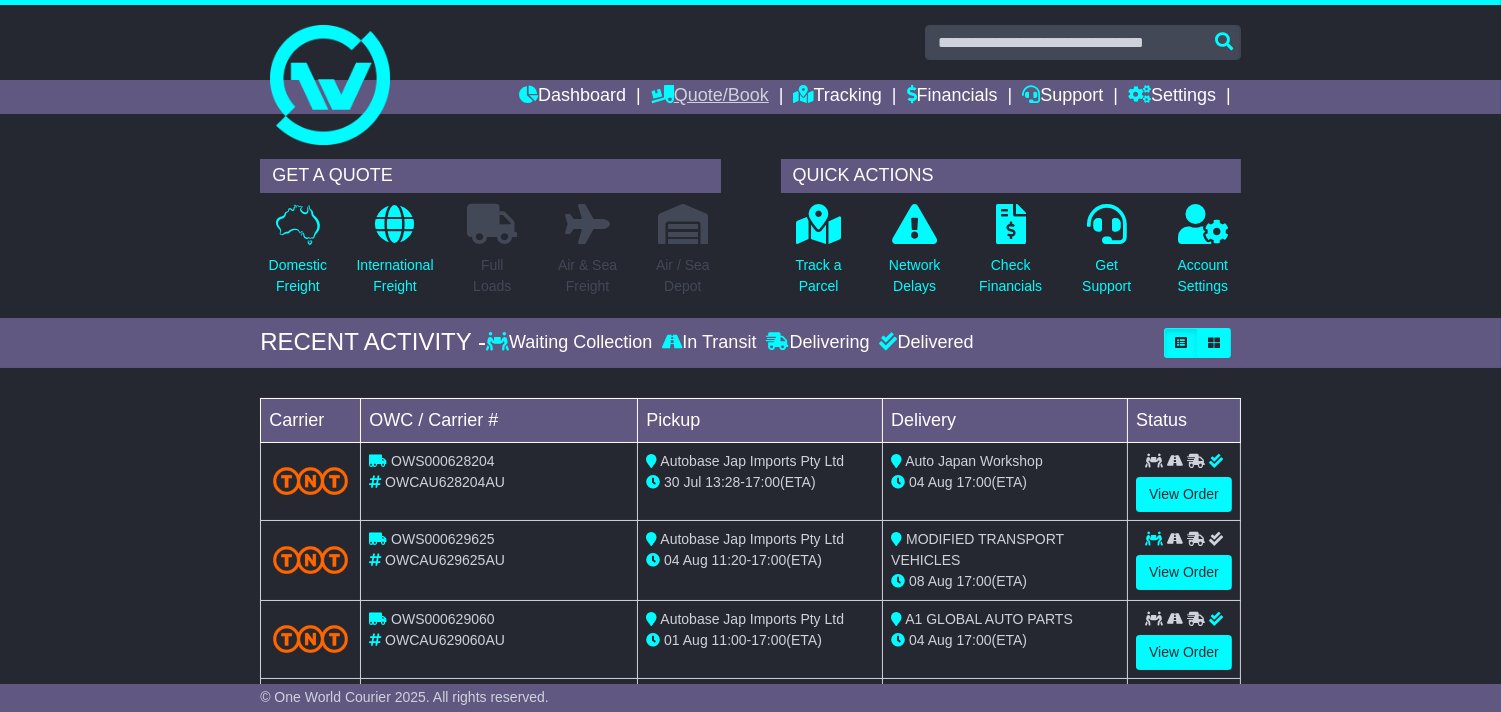 click on "Quote/Book" at bounding box center (710, 97) 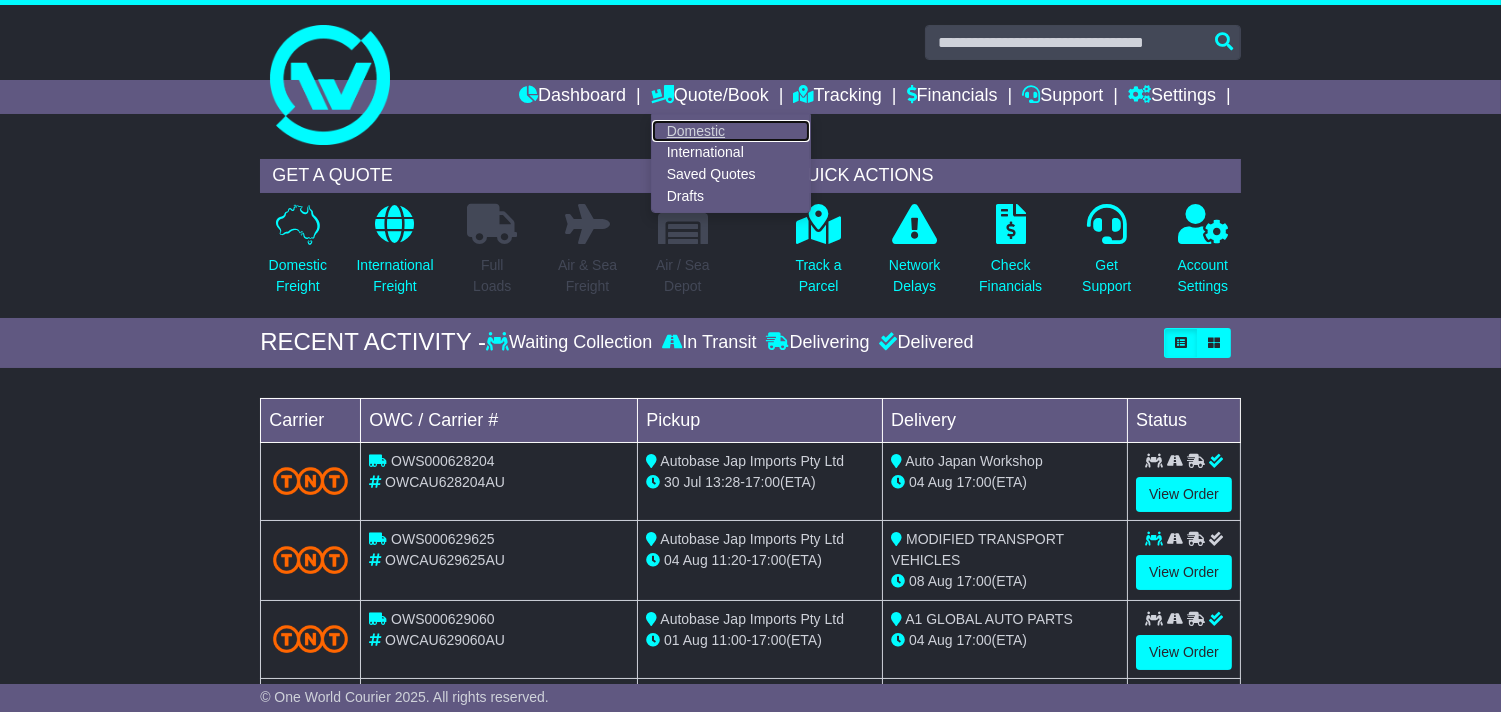 click on "Domestic" at bounding box center (731, 131) 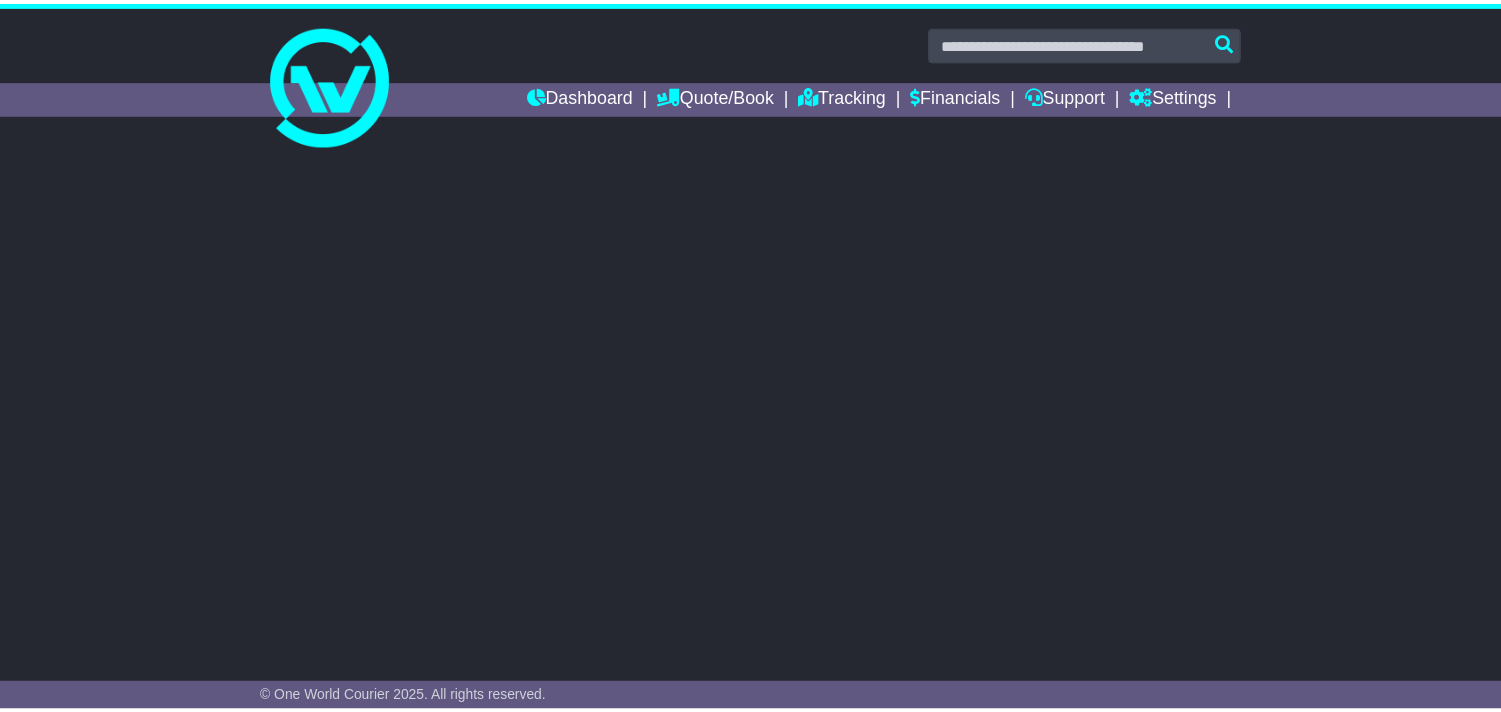 scroll, scrollTop: 0, scrollLeft: 0, axis: both 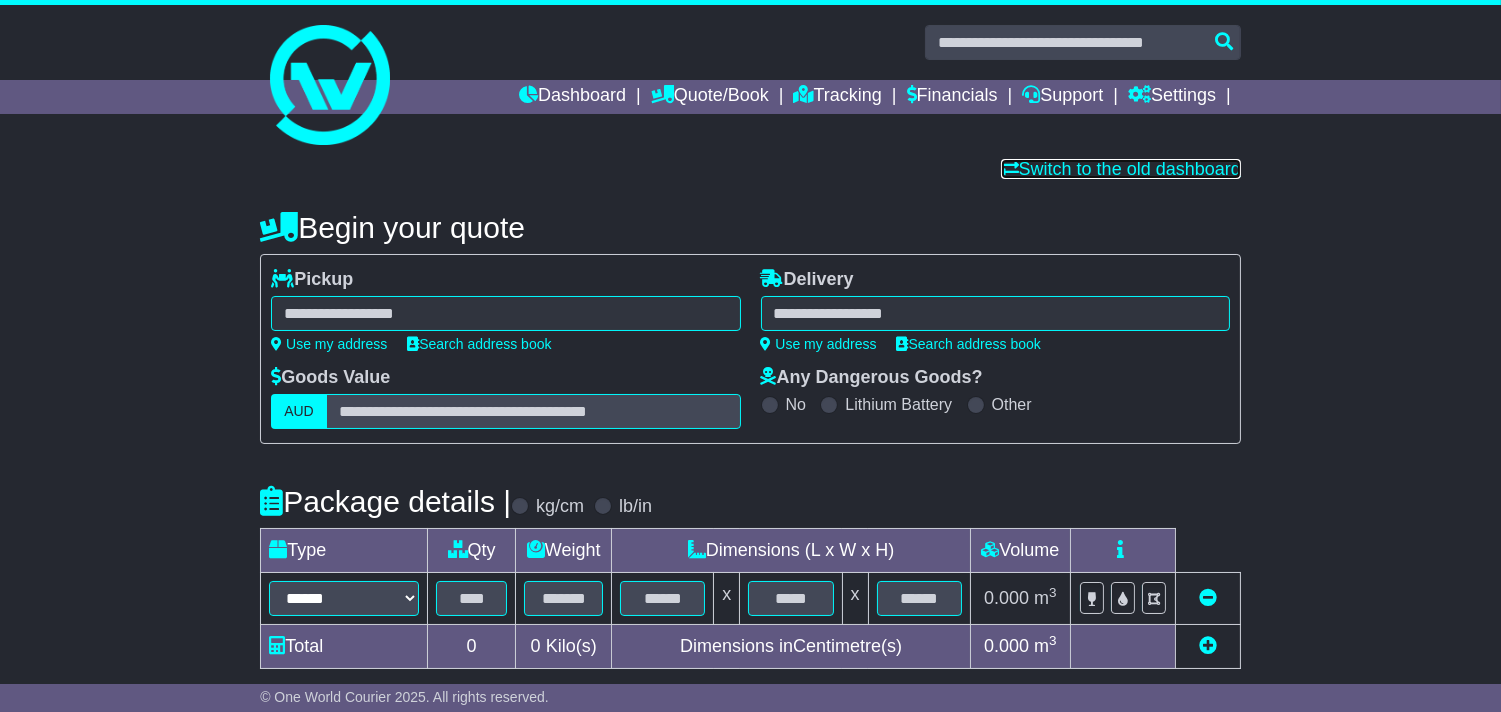 click on "Switch to the old dashboard" at bounding box center (1121, 169) 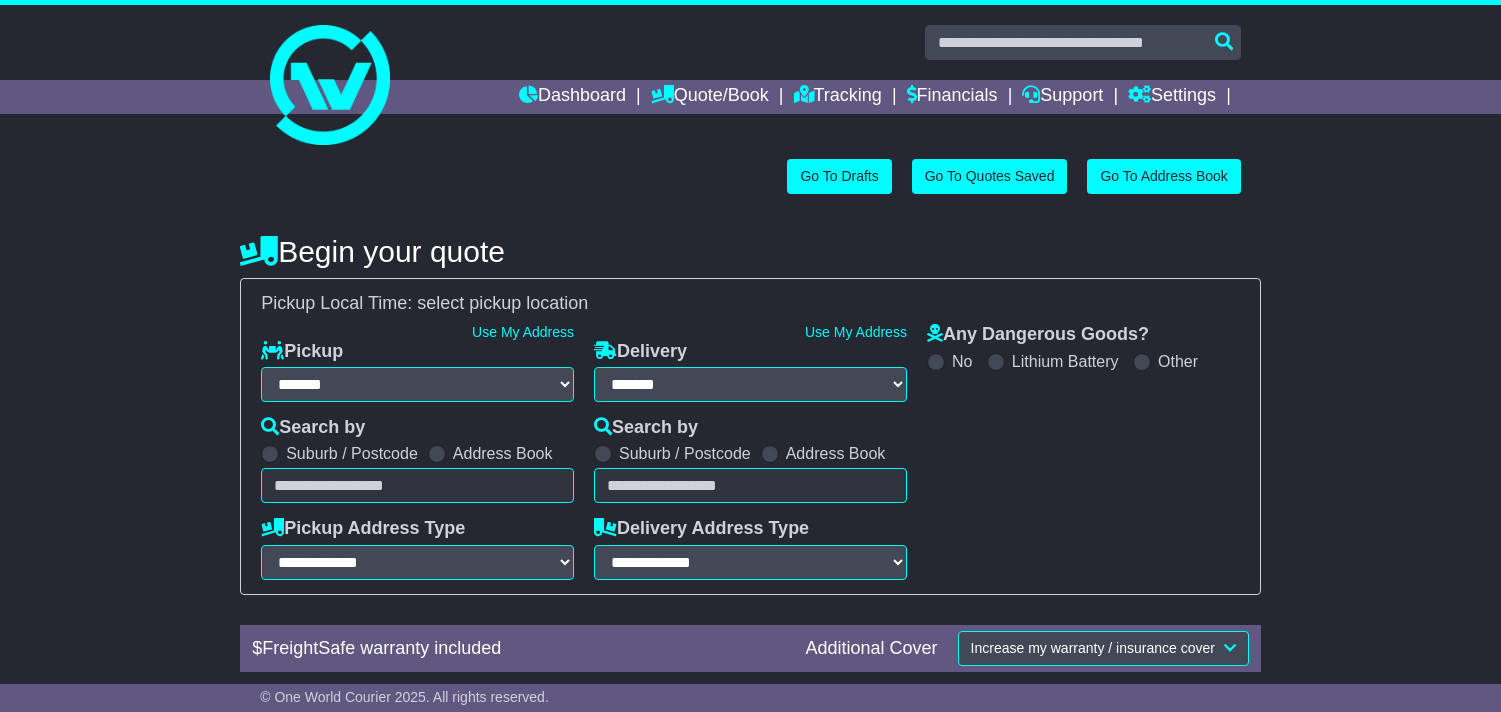 select on "**" 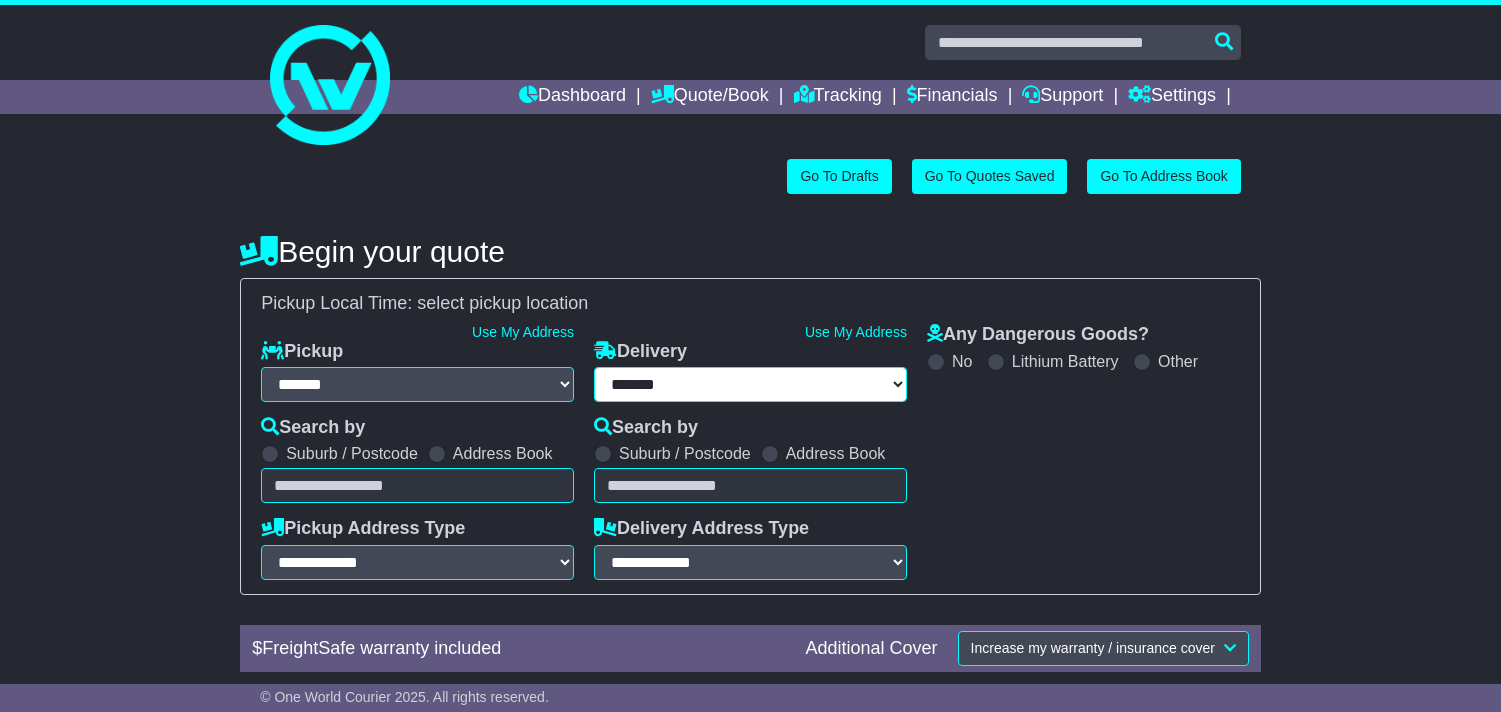 type on "**********" 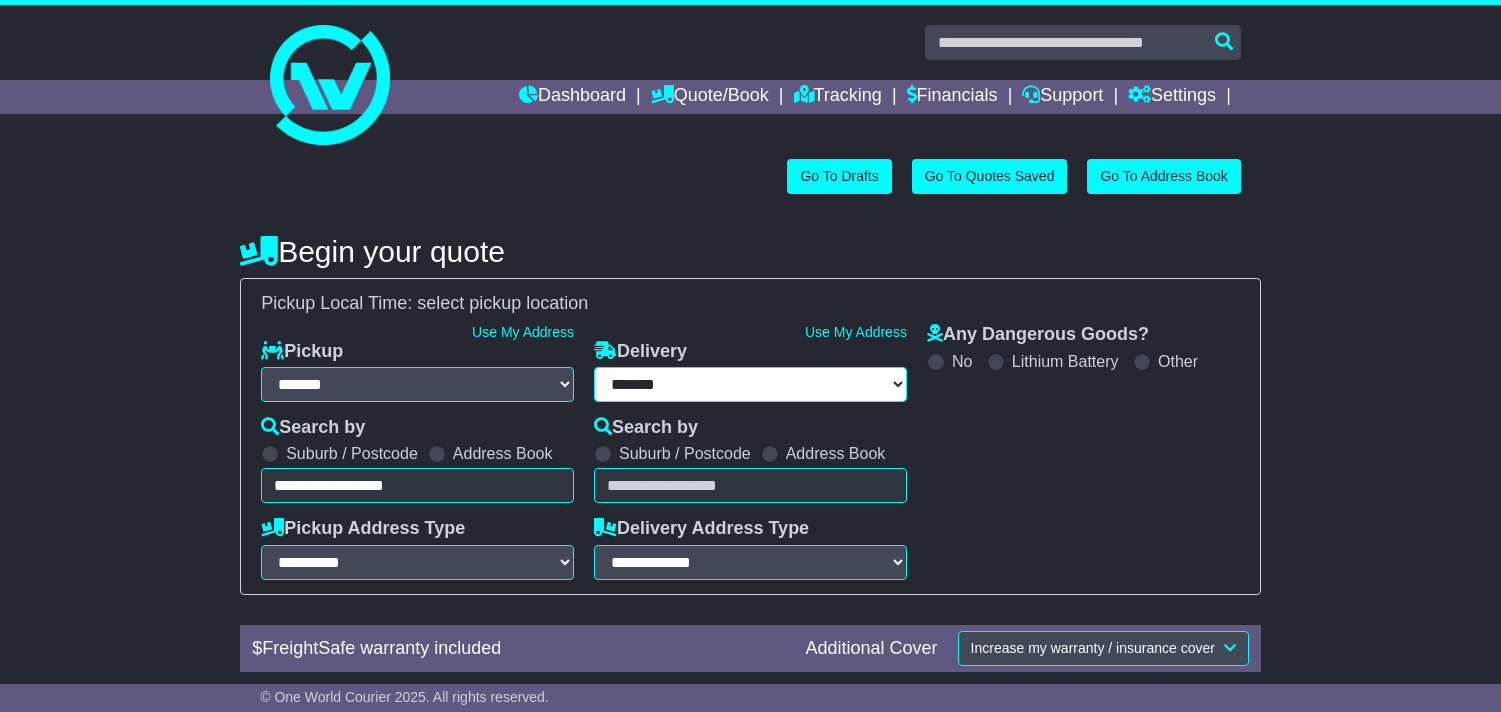 scroll, scrollTop: 0, scrollLeft: 0, axis: both 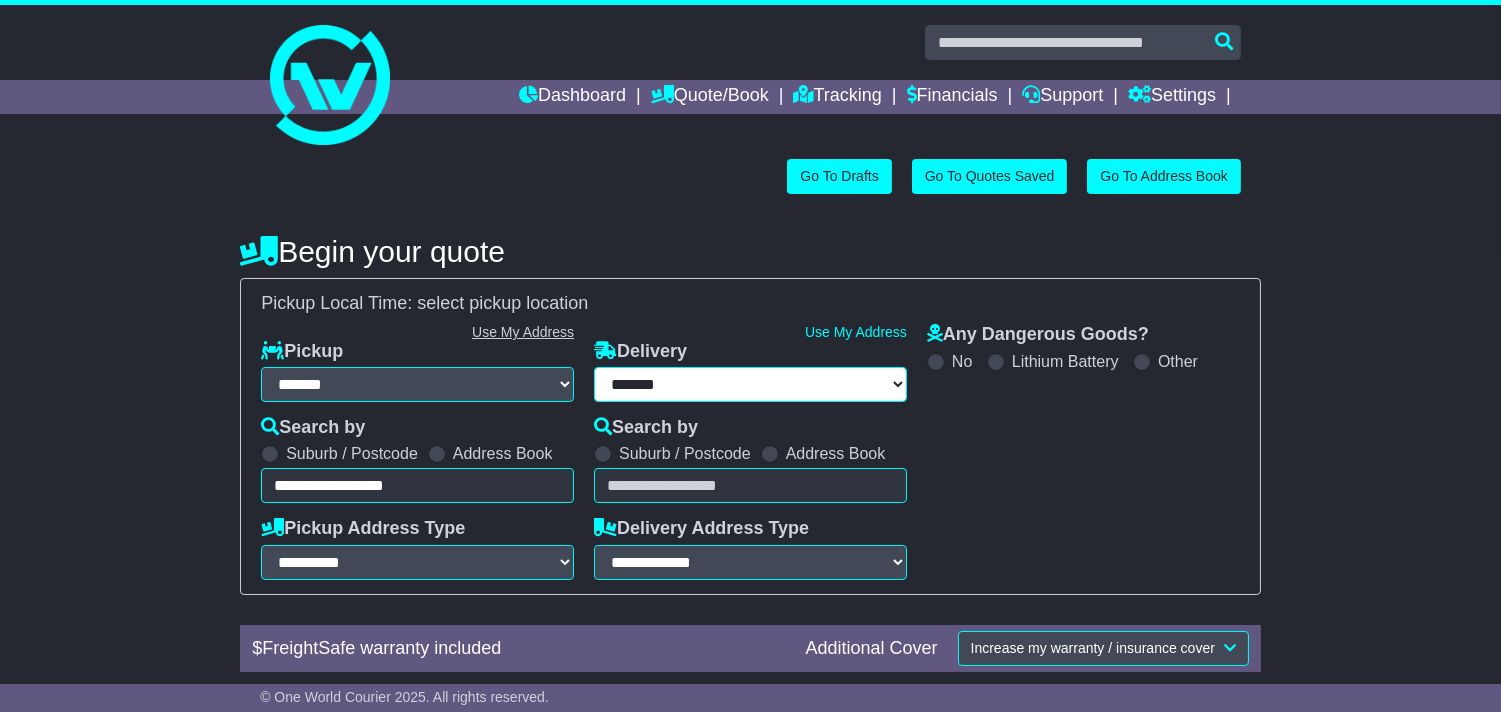 select 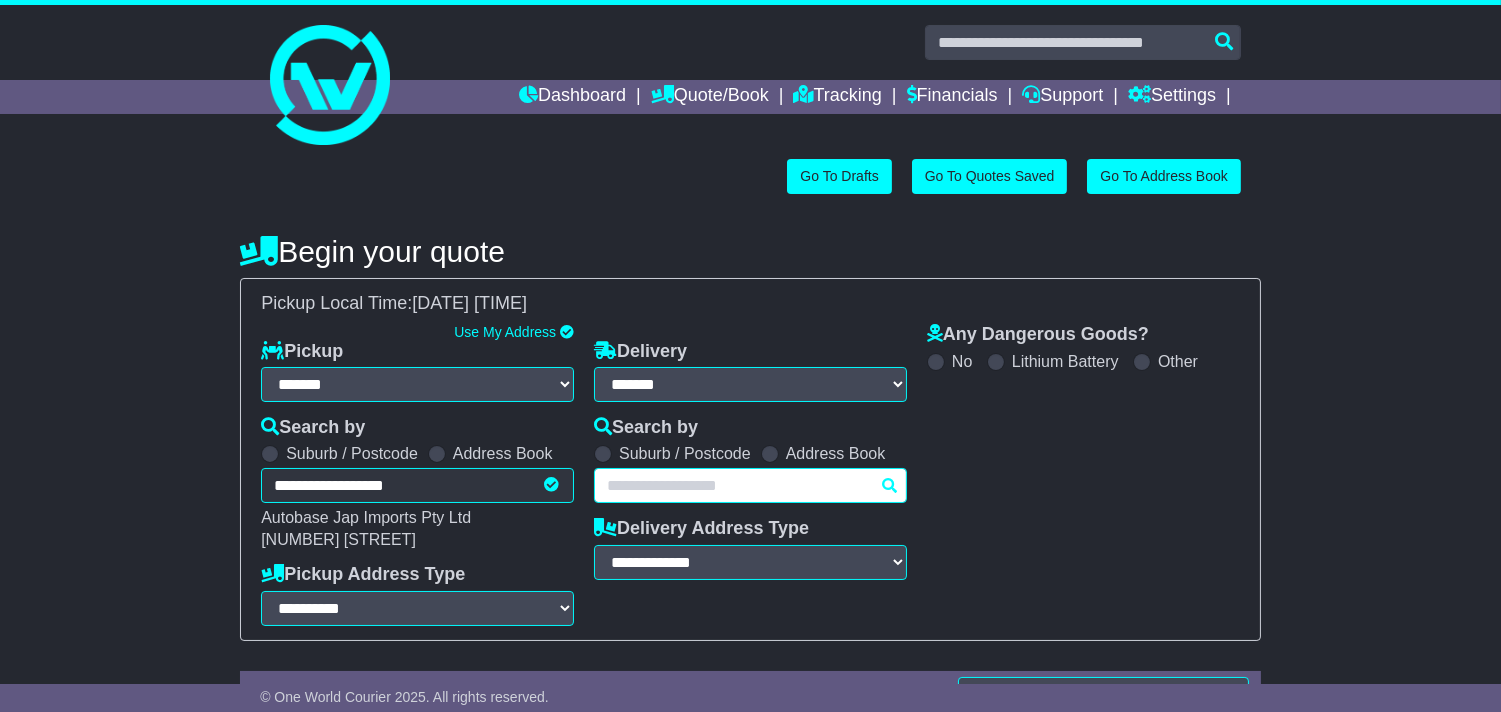 click at bounding box center (750, 485) 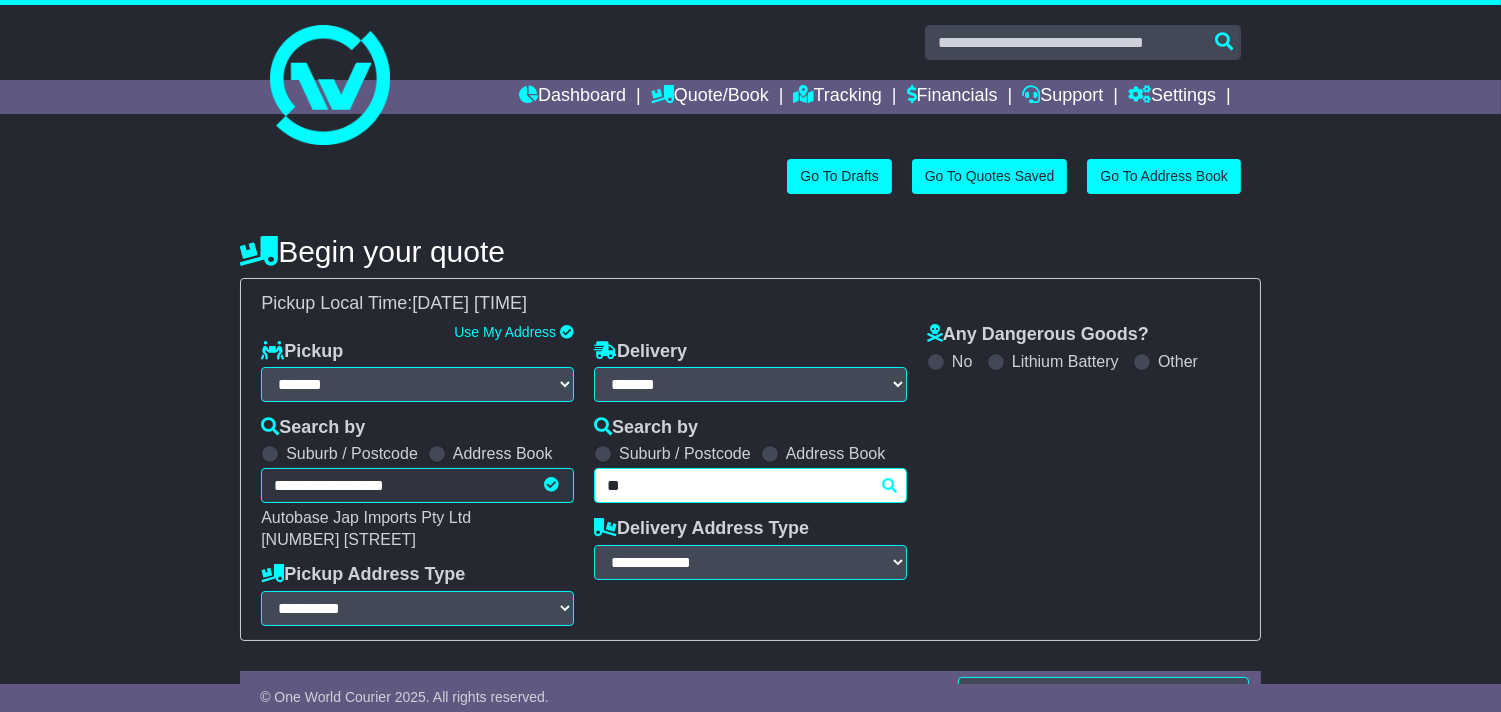 type on "*" 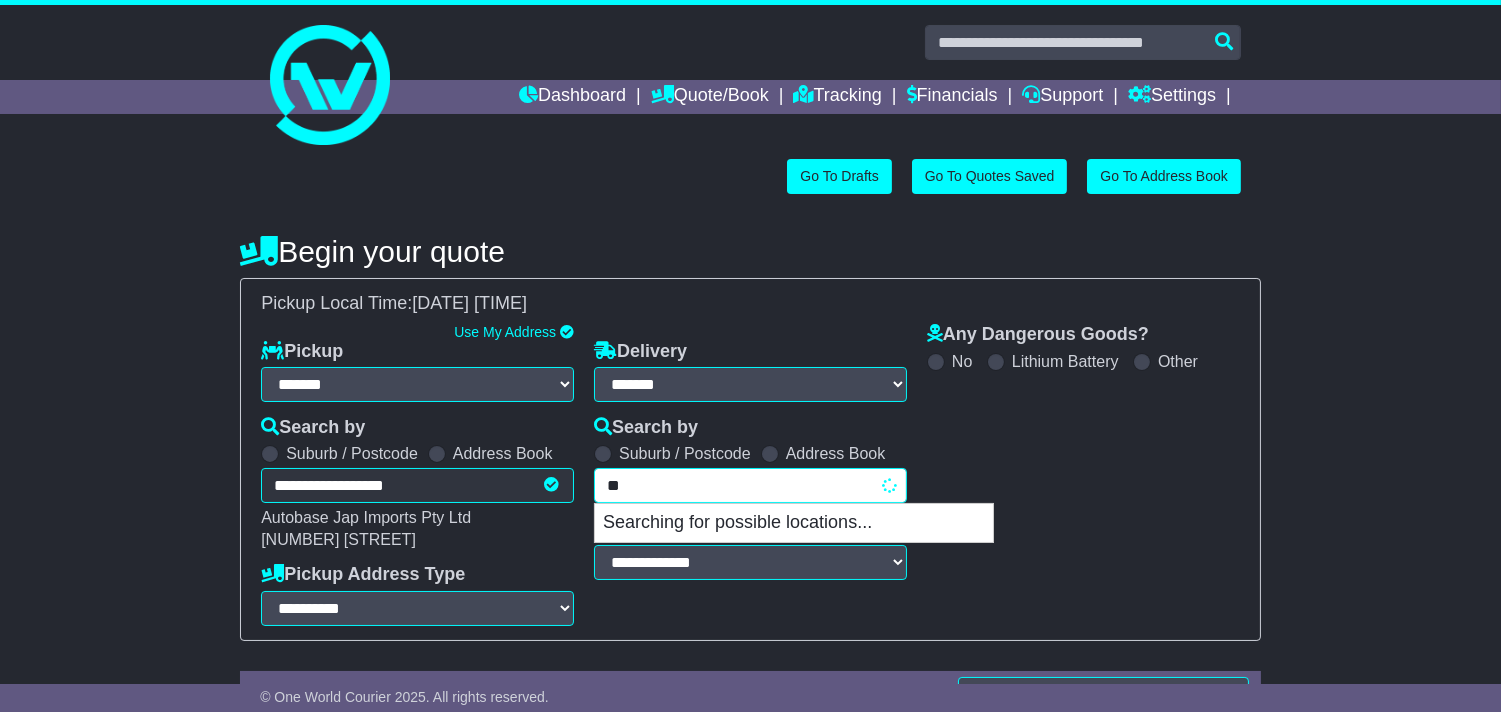 type on "*" 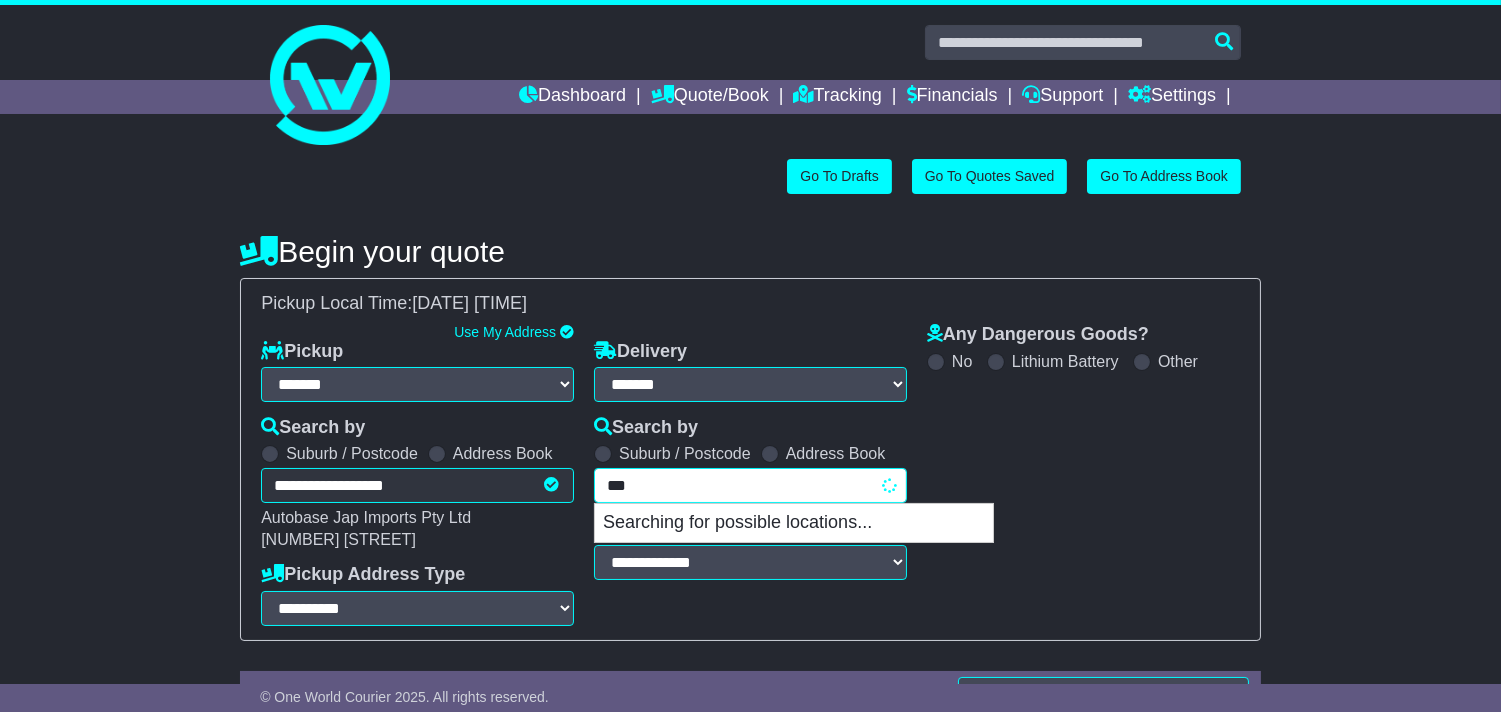 type on "****" 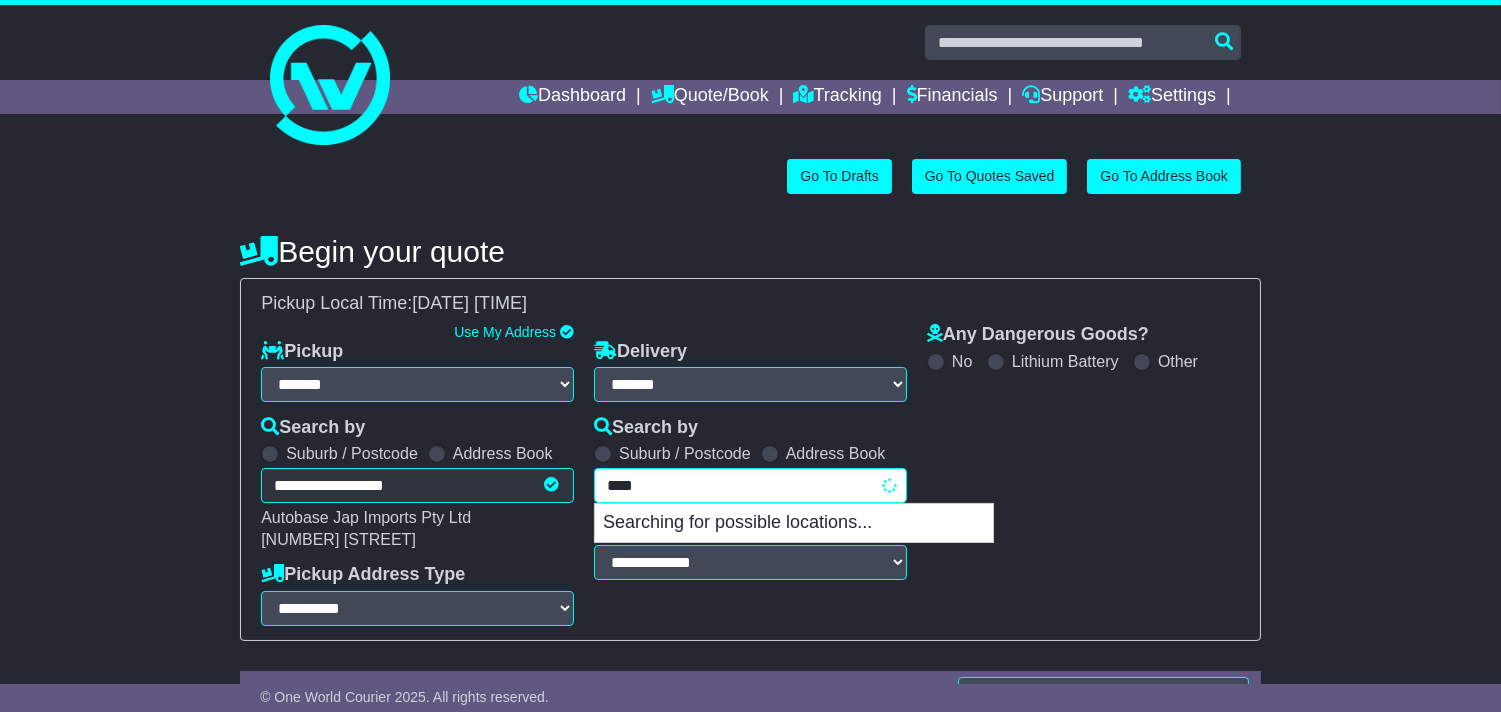 type on "*******" 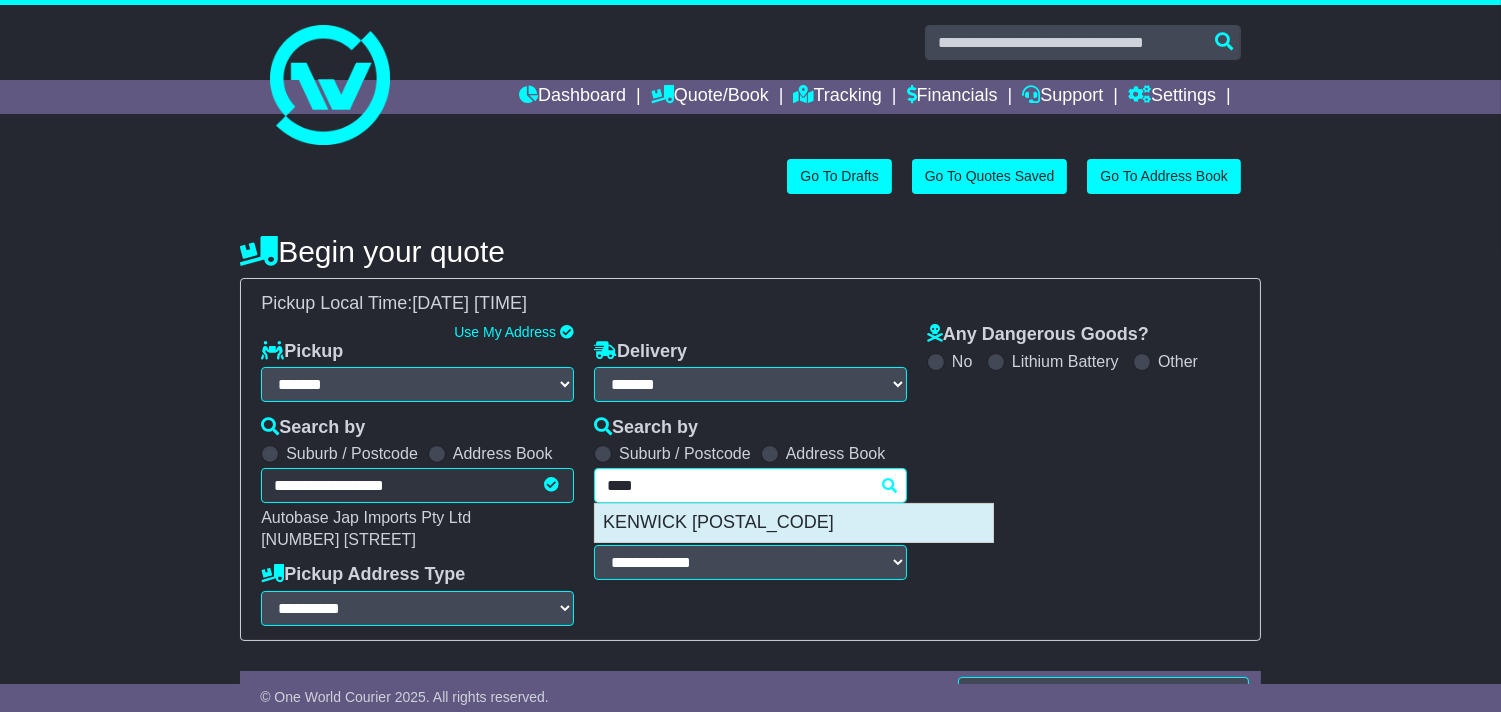 click on "KENWICK [POSTAL_CODE]" at bounding box center (794, 523) 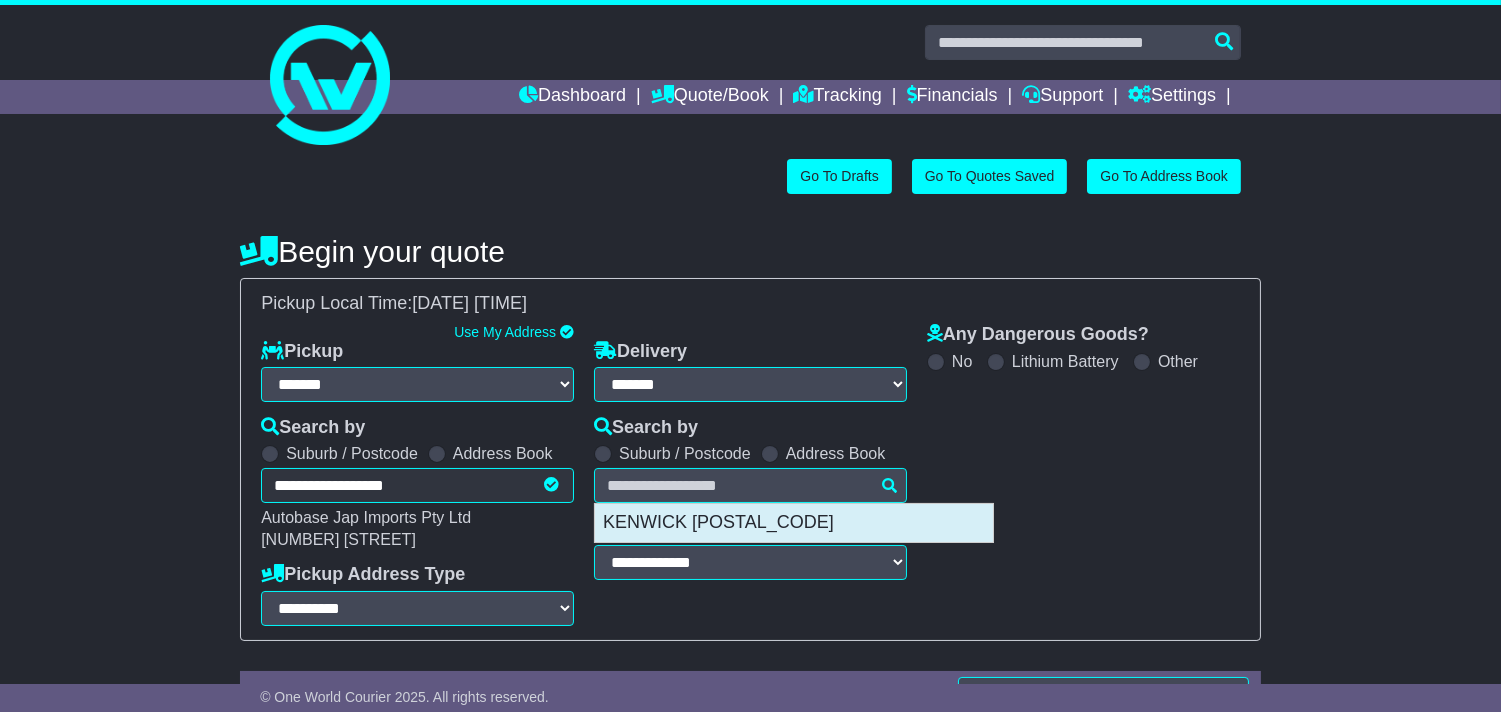 type on "**********" 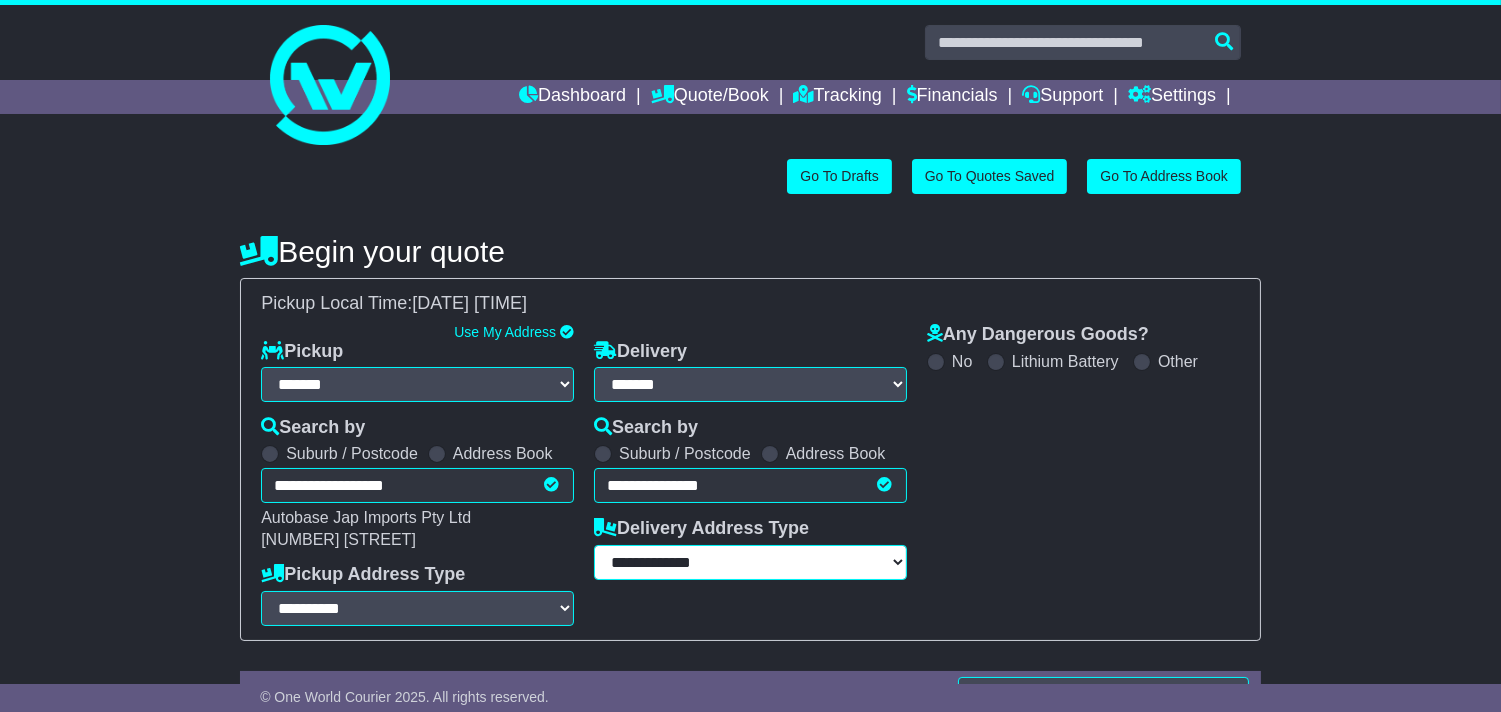 click on "**********" at bounding box center [750, 562] 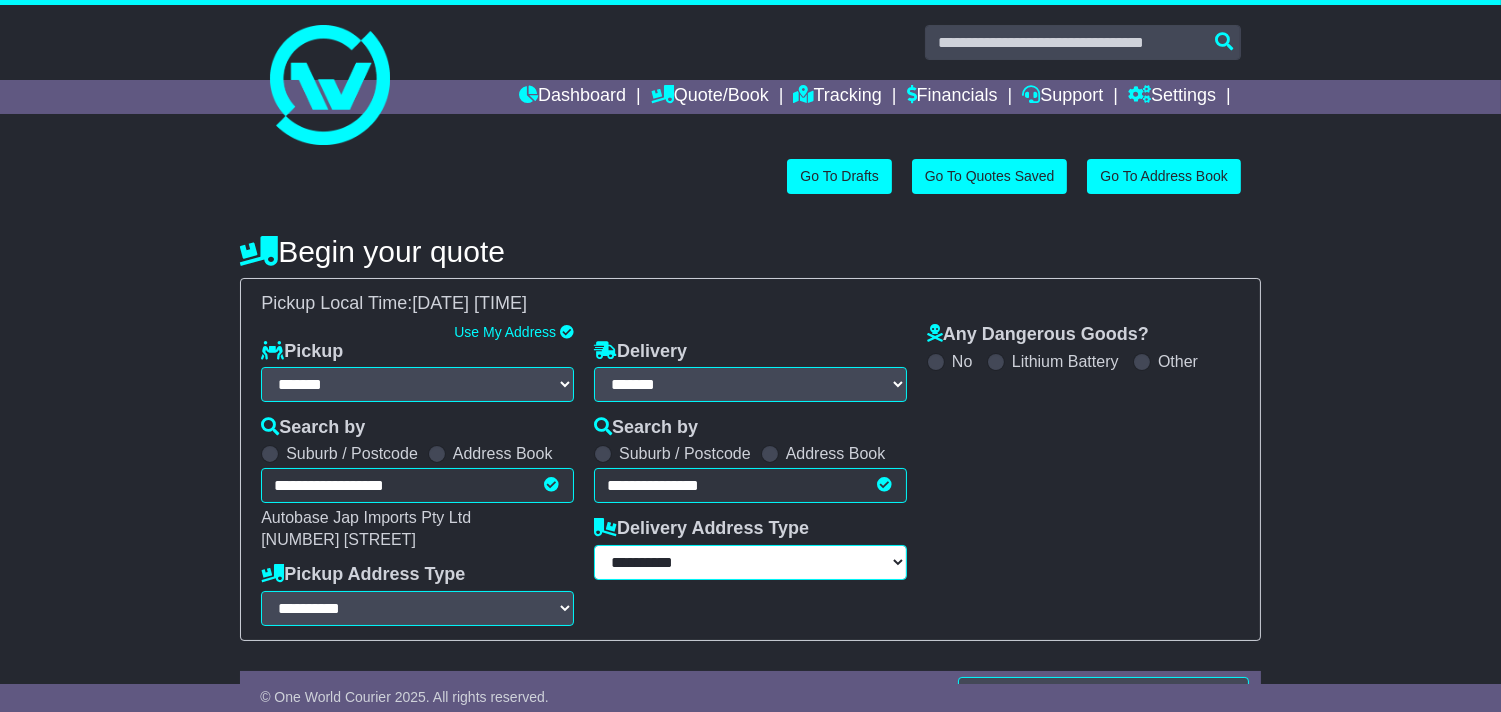 click on "**********" at bounding box center [750, 562] 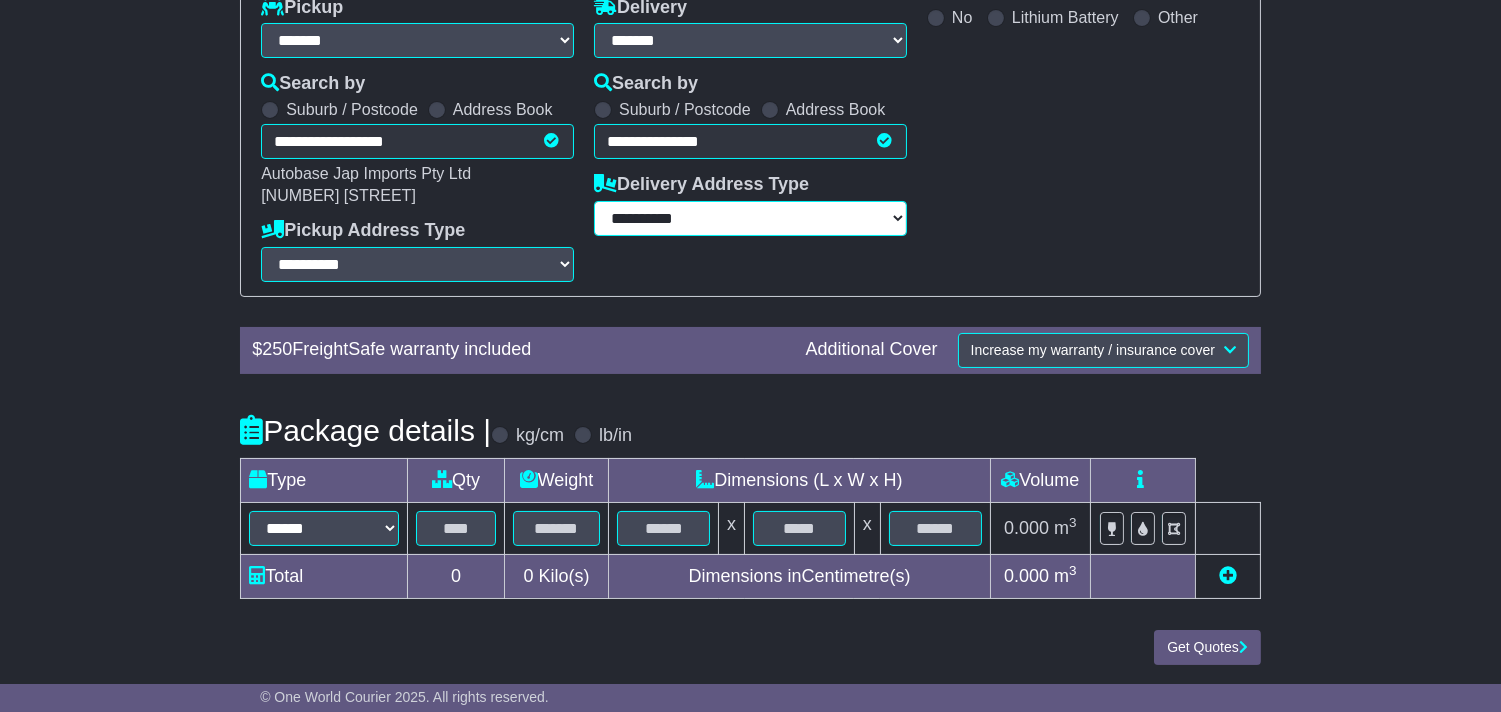 scroll, scrollTop: 347, scrollLeft: 0, axis: vertical 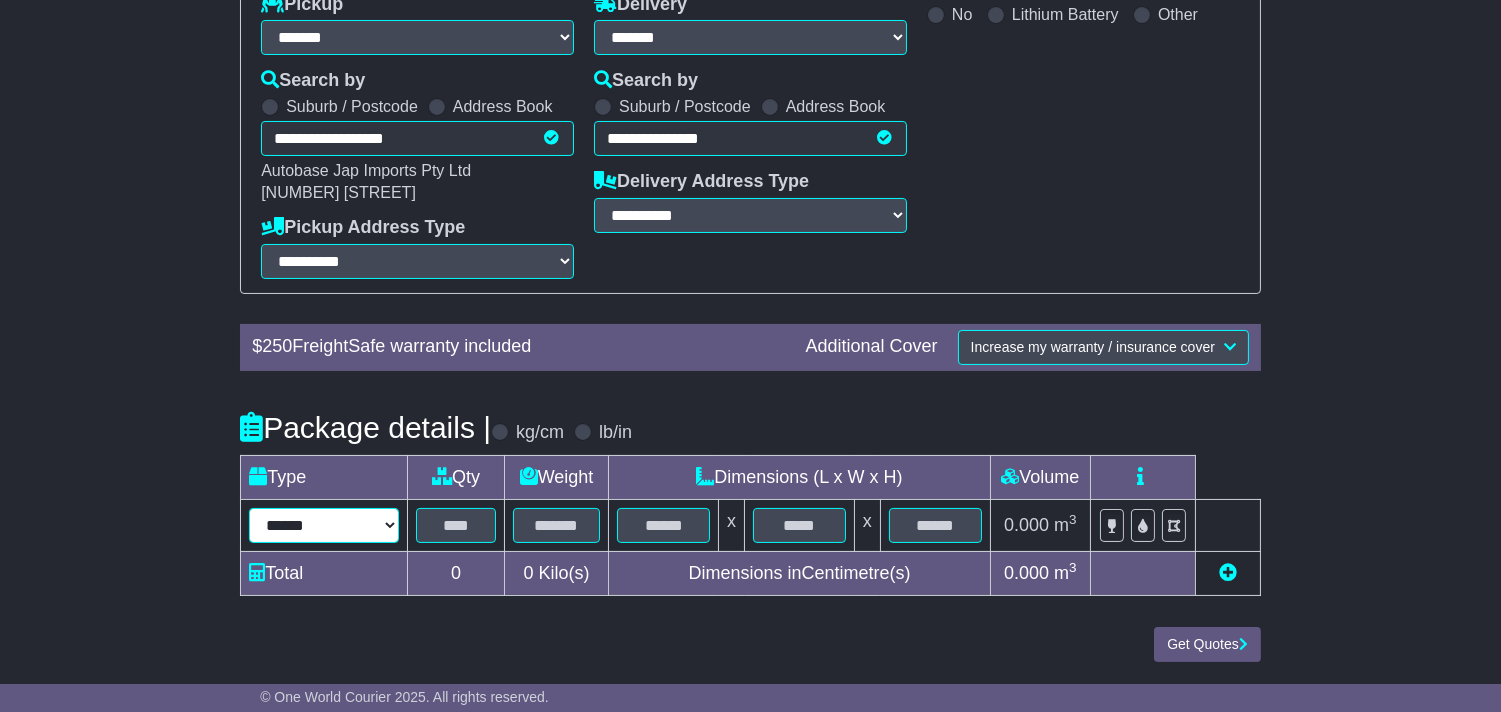 click on "****** ****** *** ******** ***** **** **** ****** *** *******" at bounding box center [324, 525] 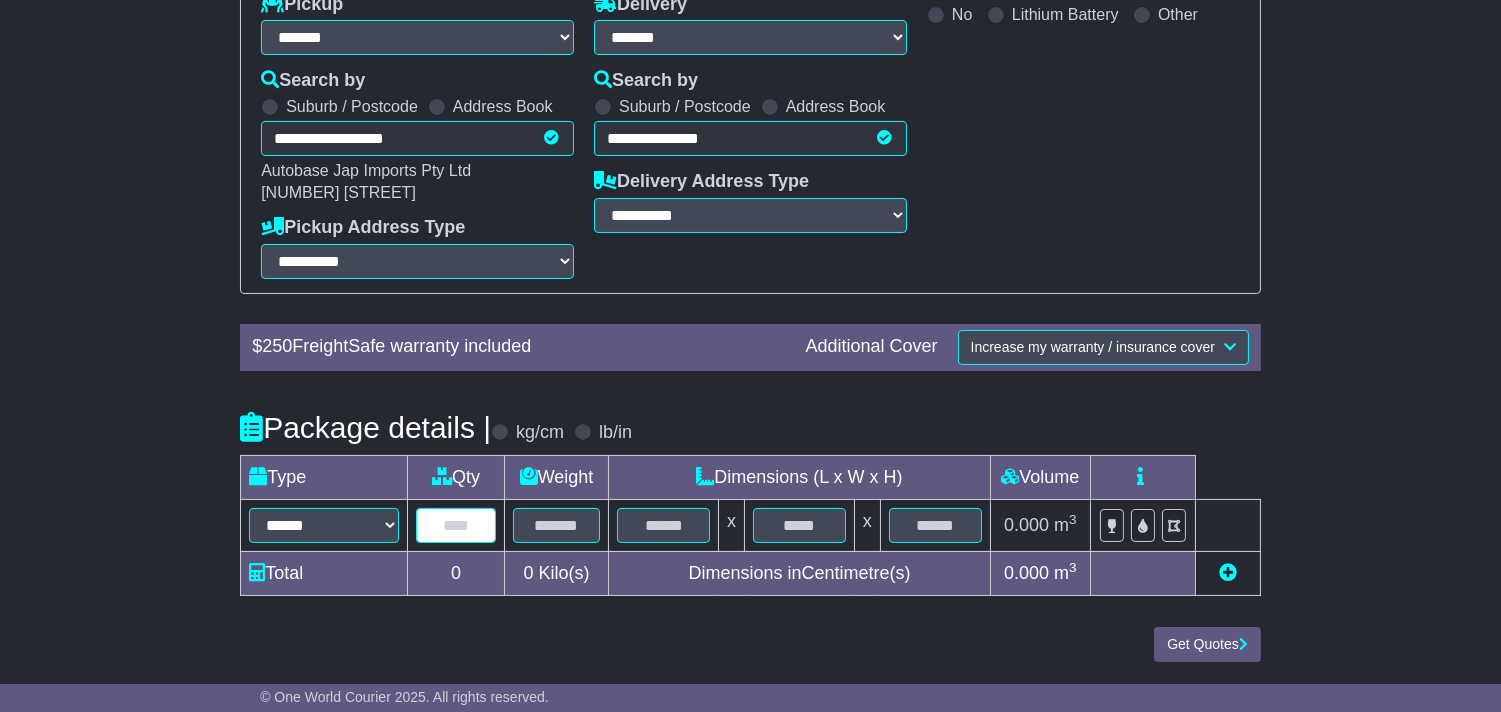 click at bounding box center [456, 525] 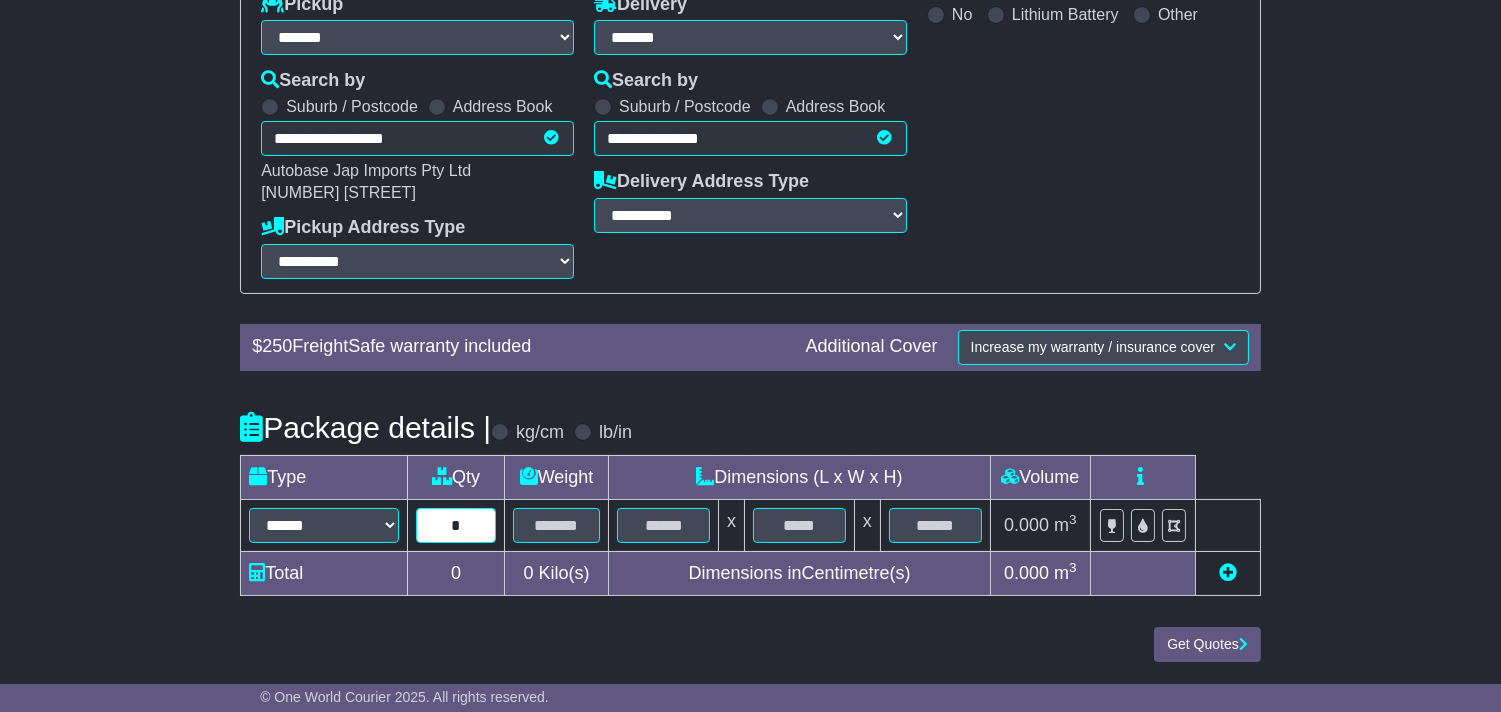 type on "*" 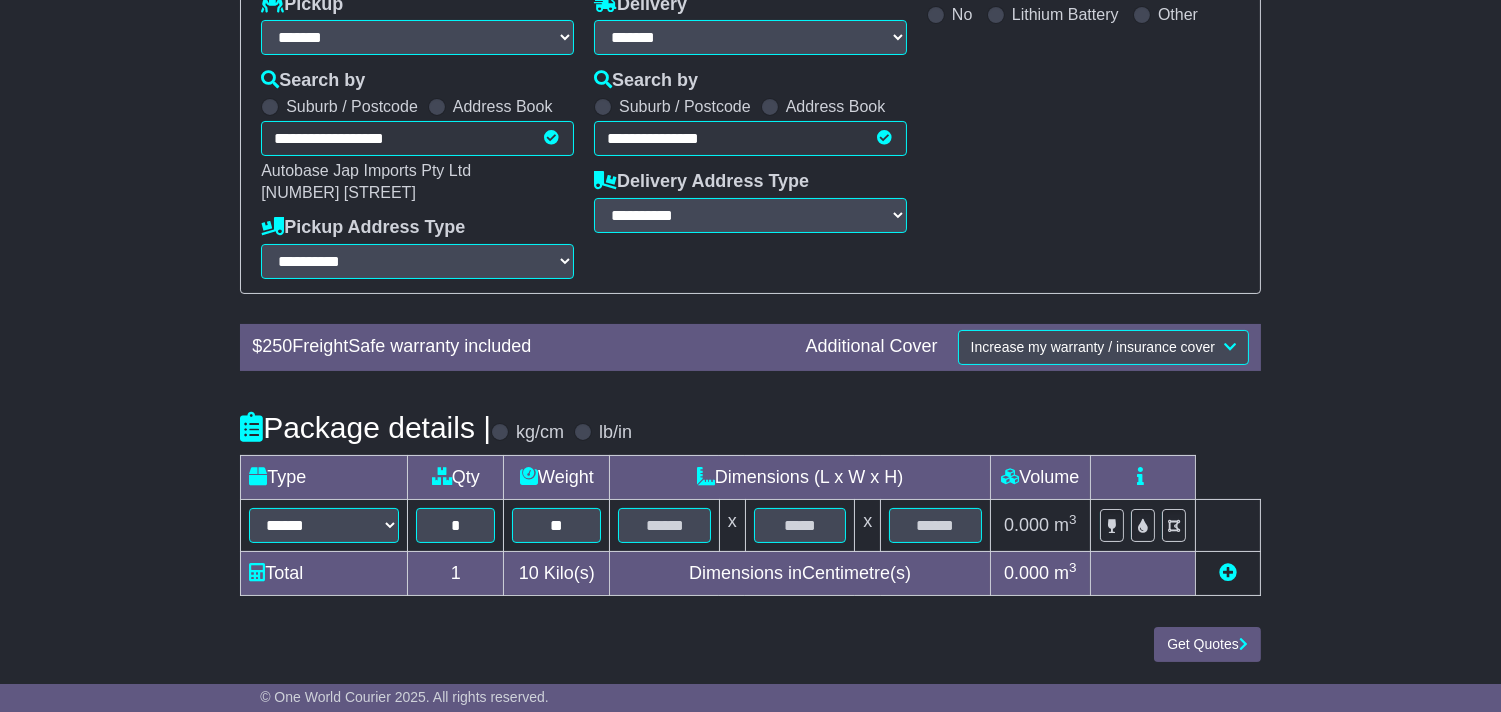 drag, startPoint x: 575, startPoint y: 564, endPoint x: 574, endPoint y: 530, distance: 34.0147 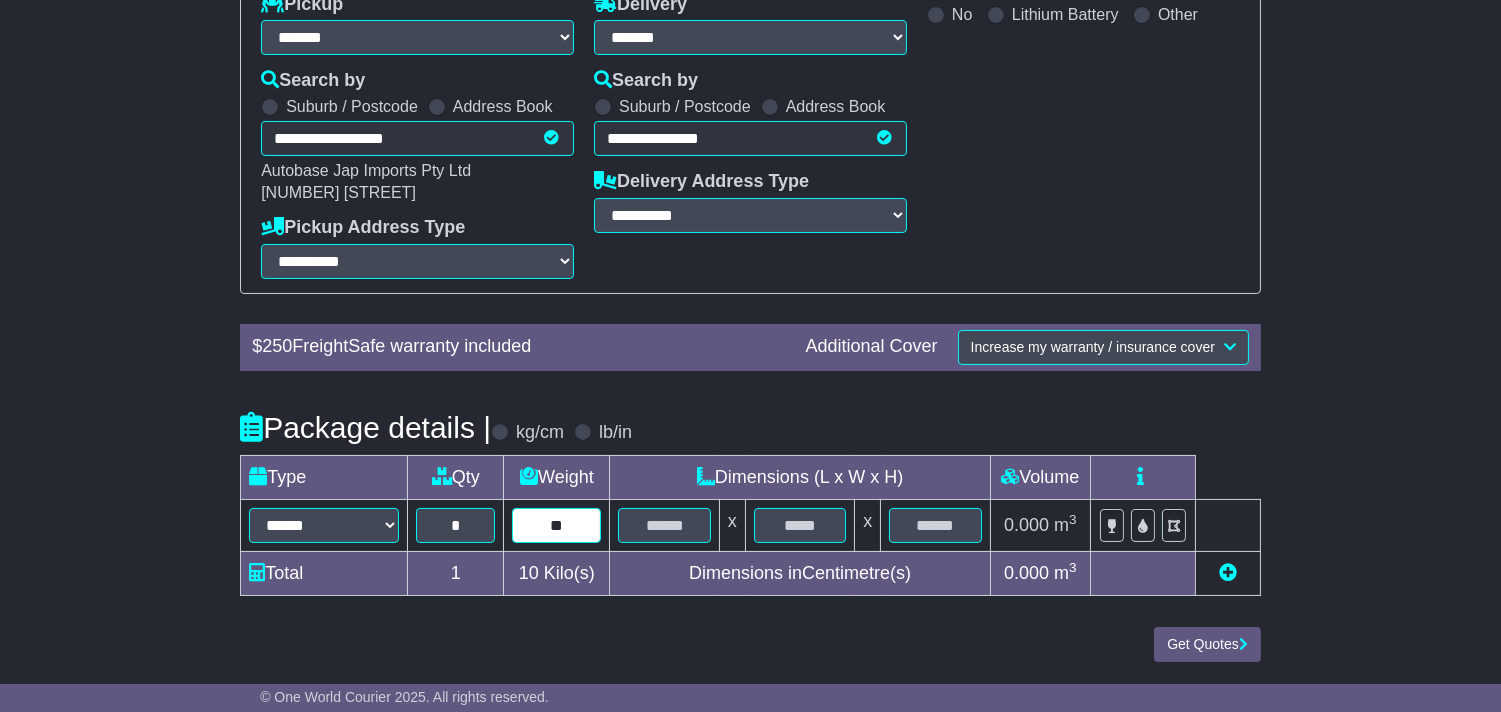 click on "**" at bounding box center (556, 525) 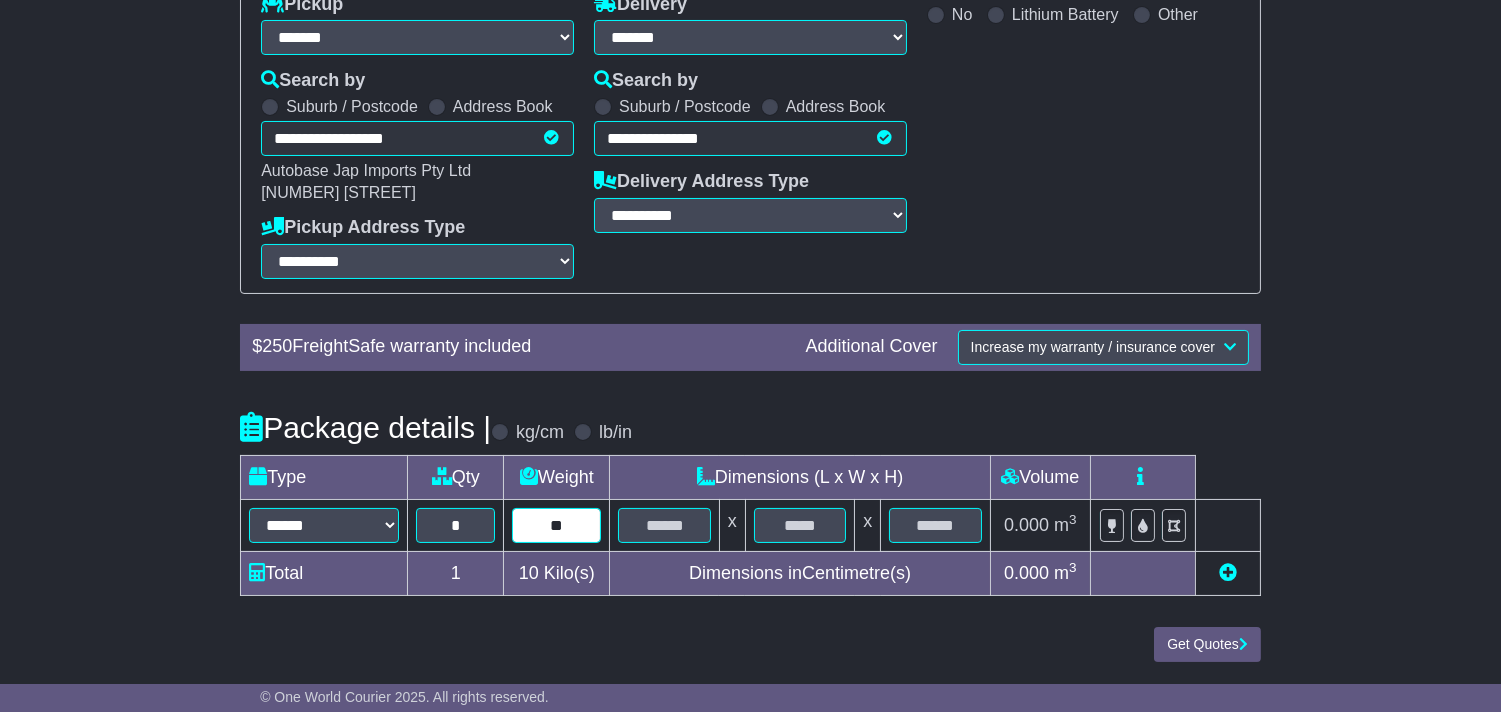 type on "**" 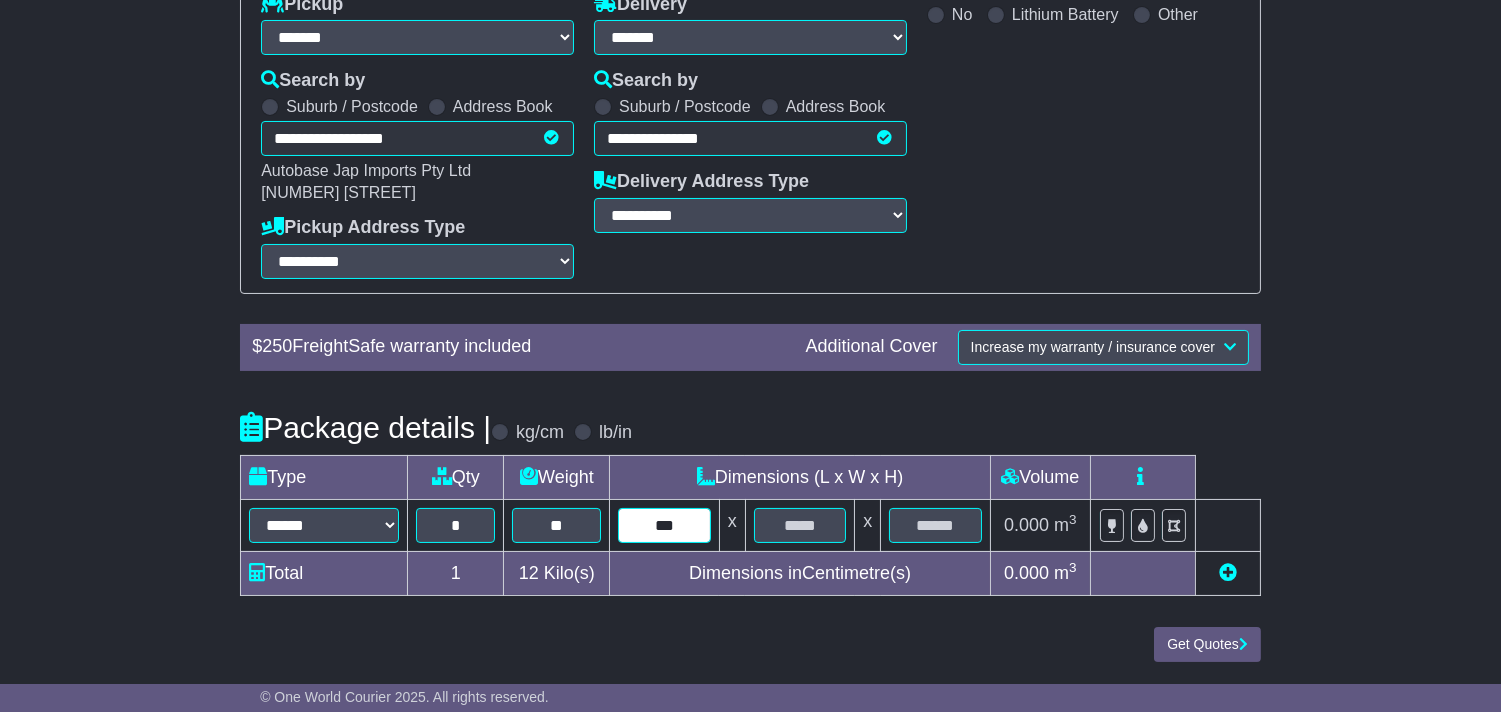type on "***" 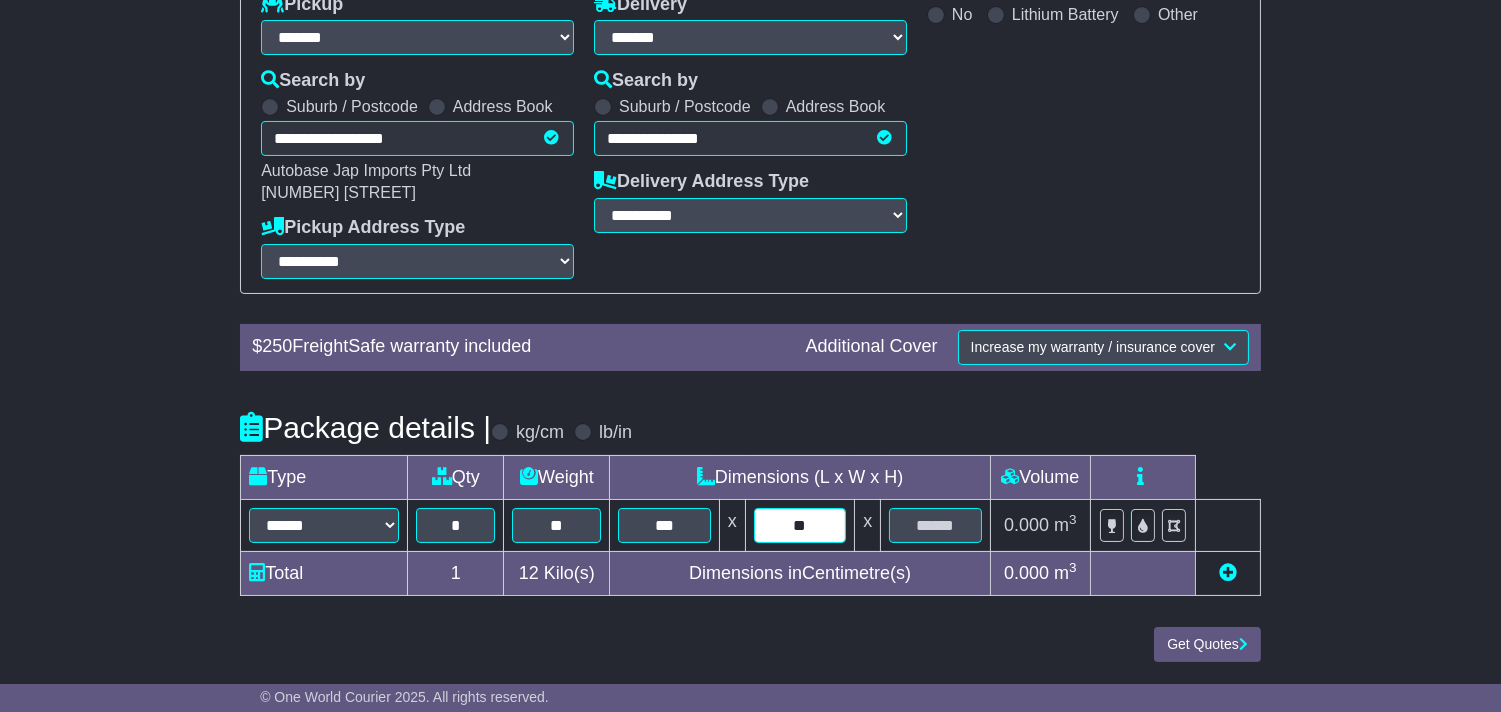 type on "**" 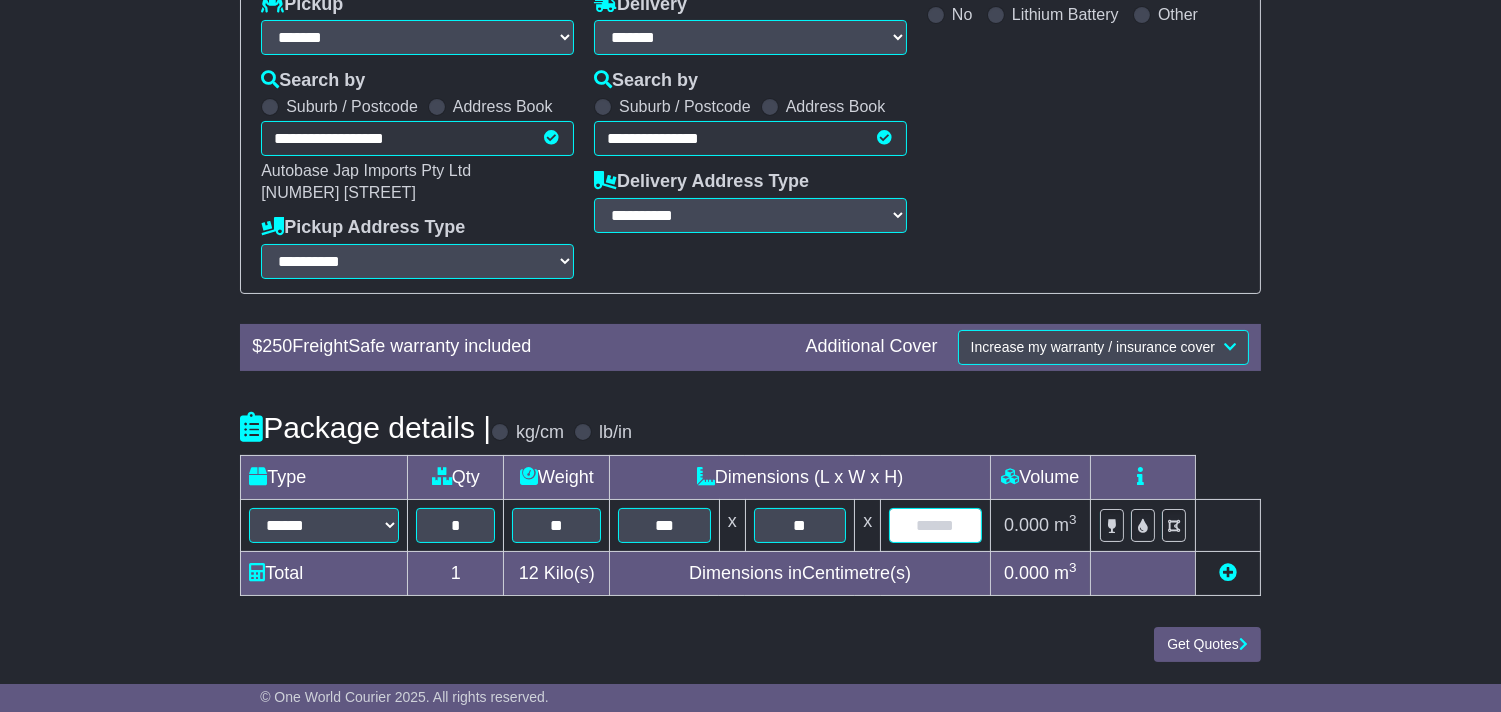 type on "*" 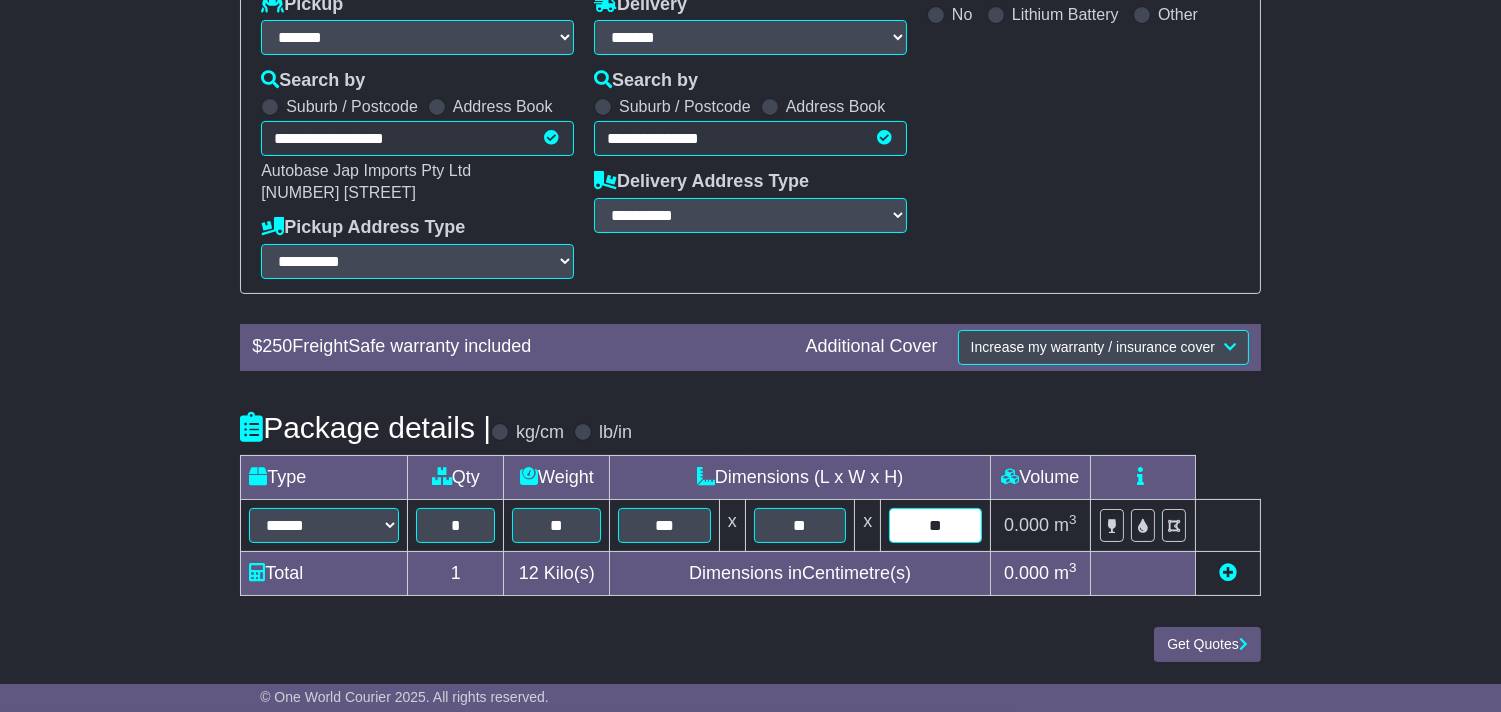 type on "**" 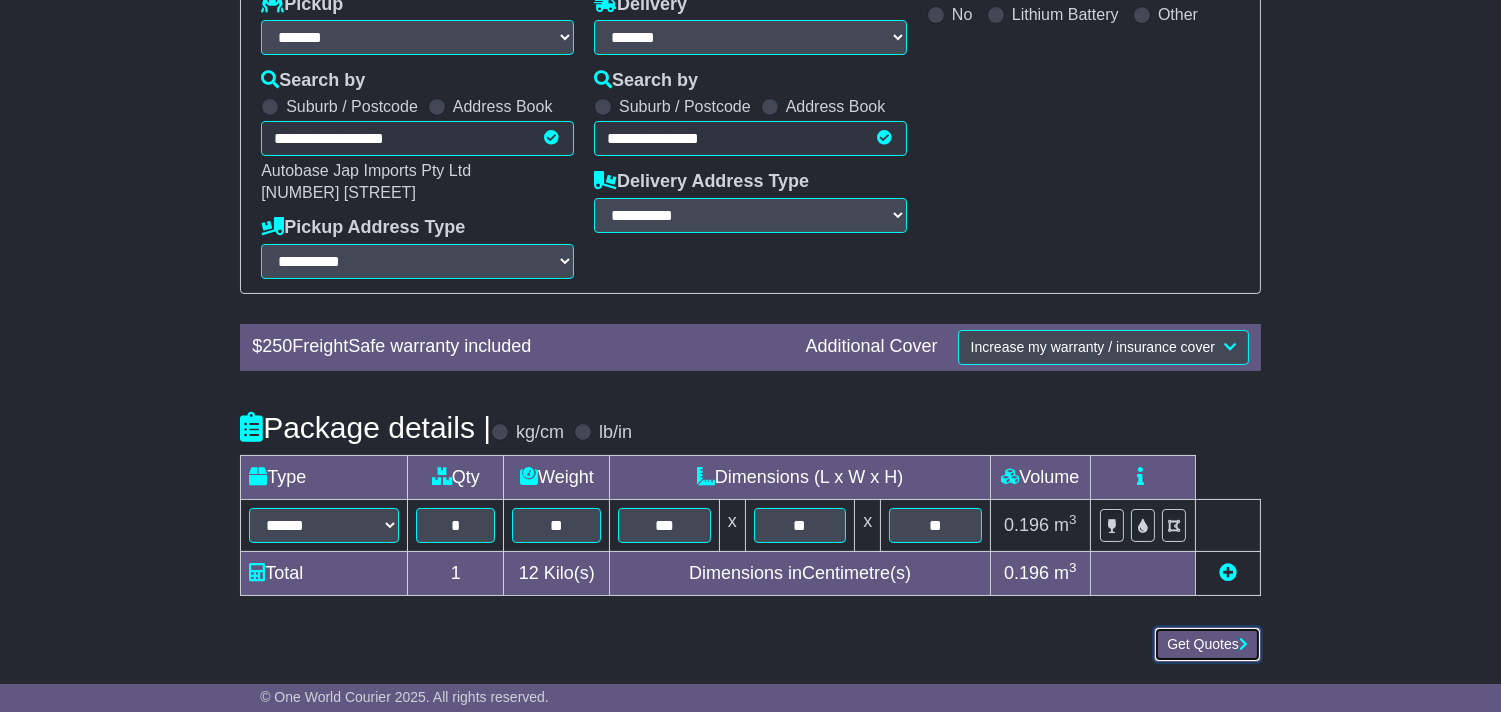 click on "Get Quotes" at bounding box center (1207, 644) 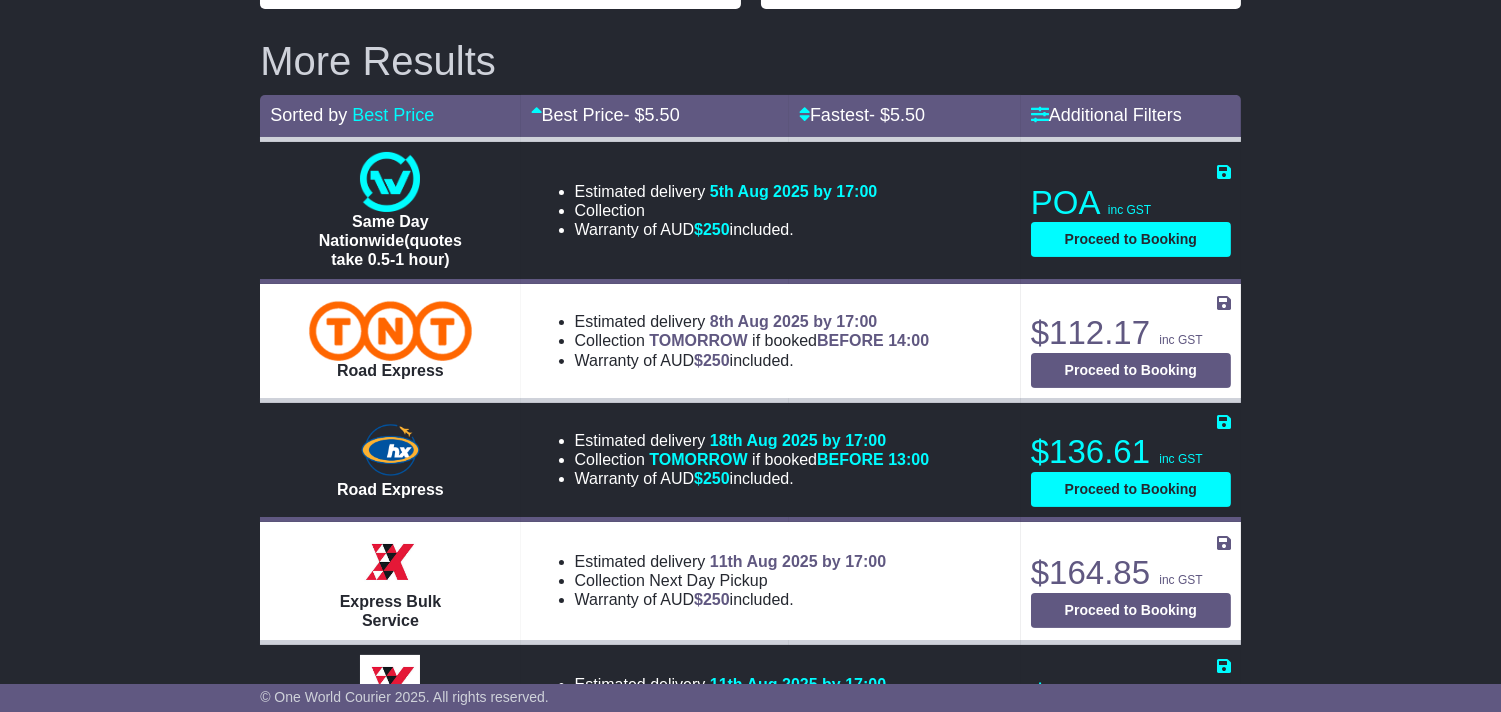 scroll, scrollTop: 732, scrollLeft: 0, axis: vertical 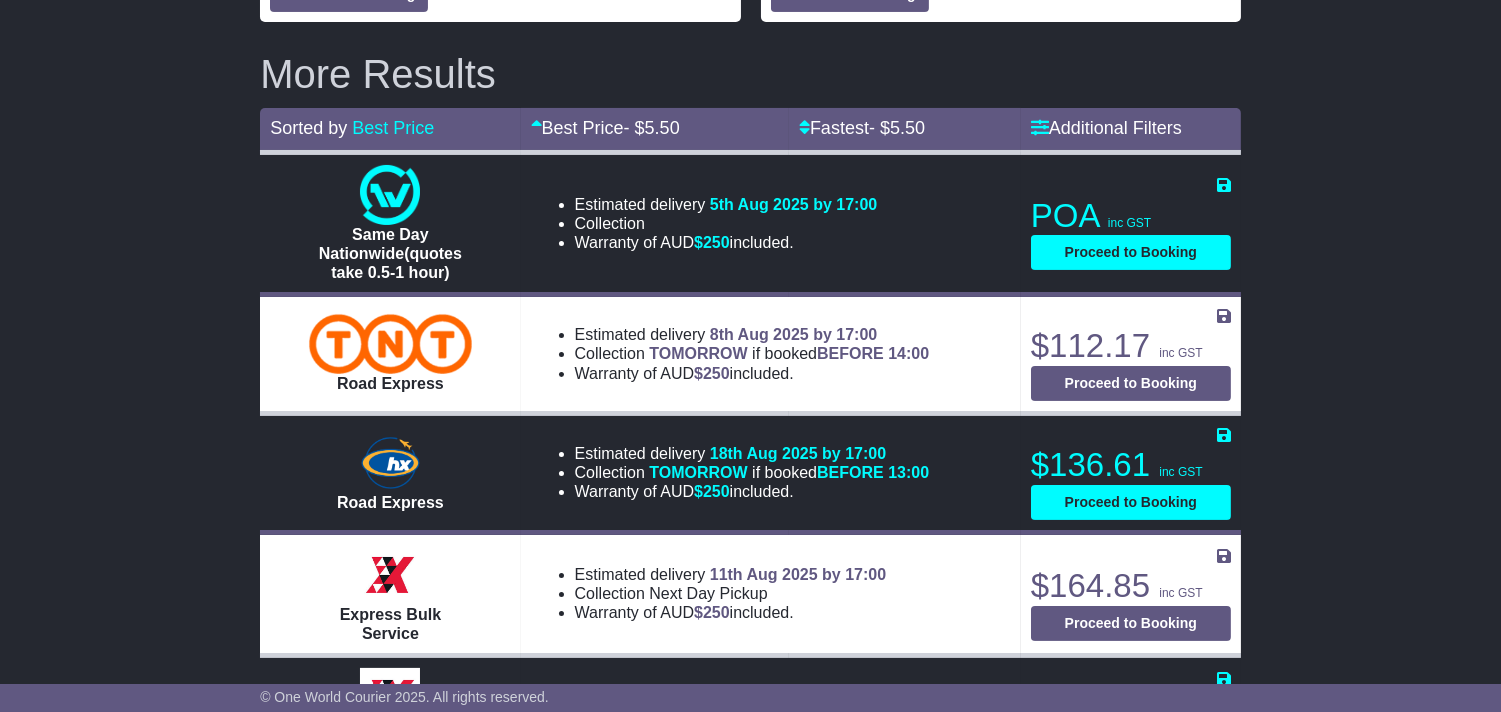 drag, startPoint x: 1168, startPoint y: 372, endPoint x: 1355, endPoint y: 263, distance: 216.44861 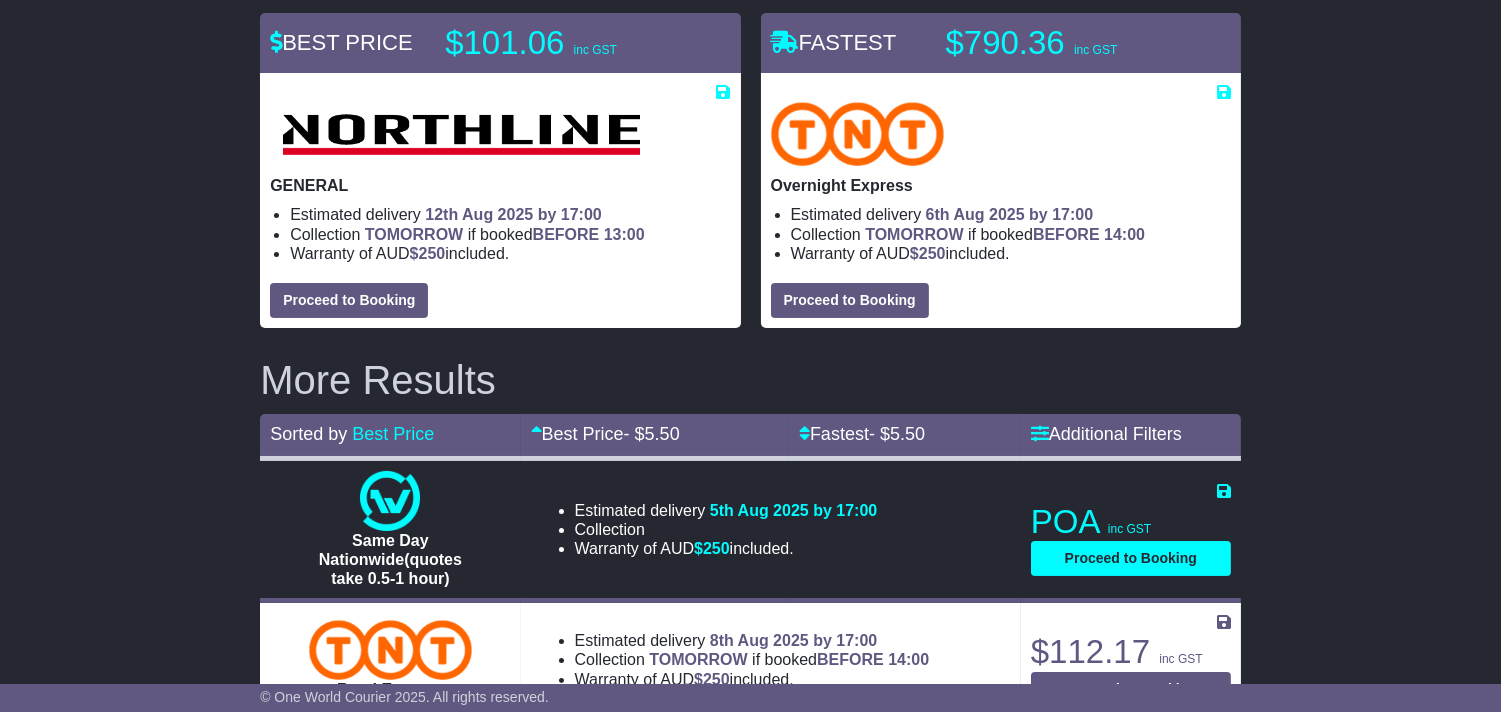 scroll, scrollTop: 398, scrollLeft: 0, axis: vertical 